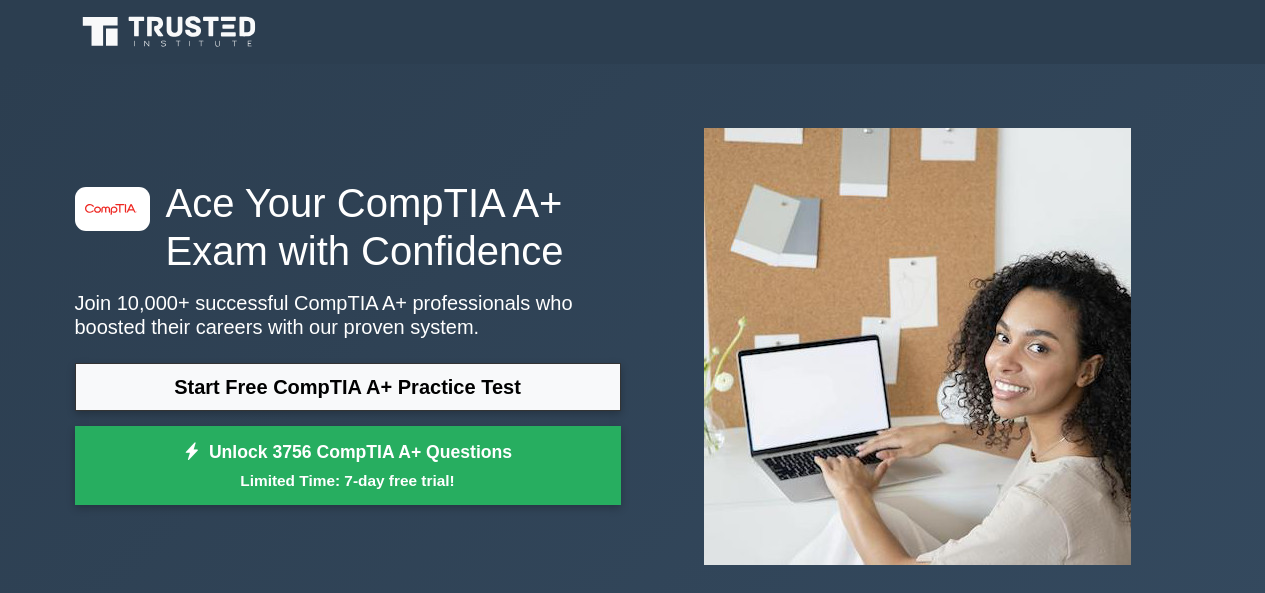 scroll, scrollTop: 0, scrollLeft: 0, axis: both 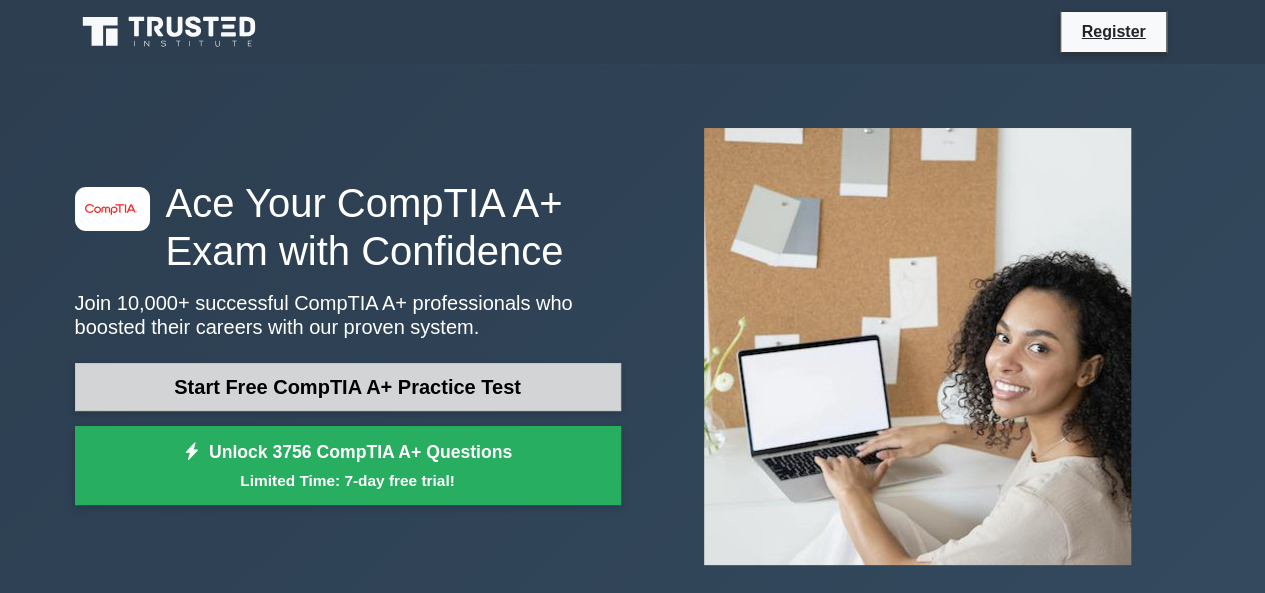 click on "Start Free CompTIA A+ Practice Test" at bounding box center (348, 387) 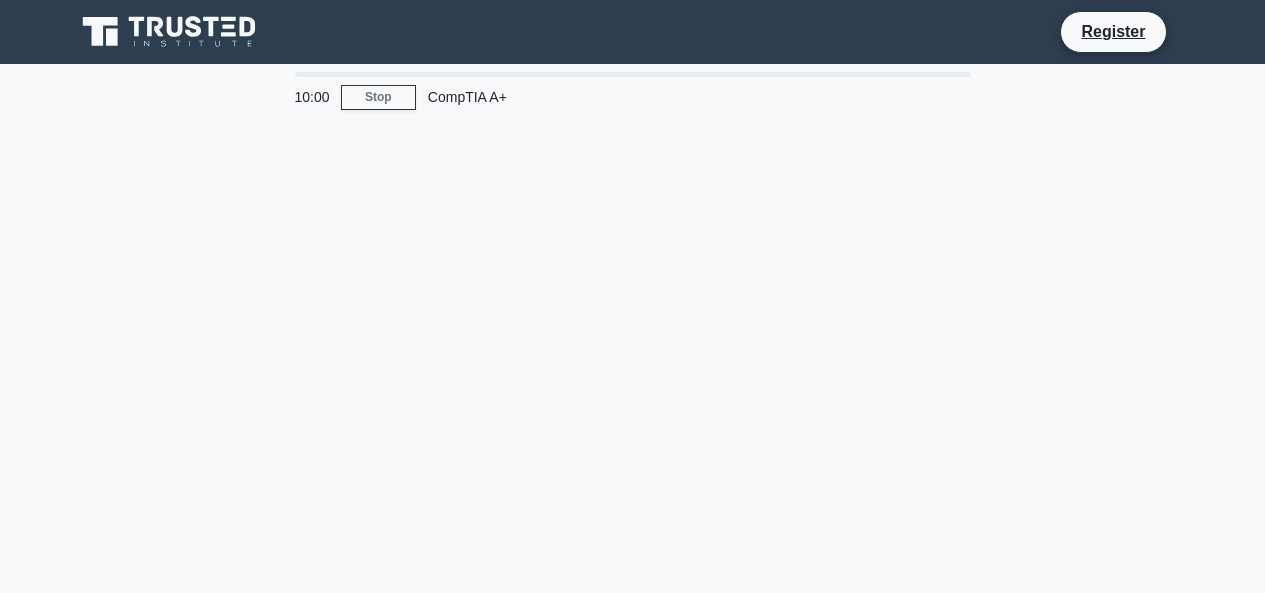 scroll, scrollTop: 0, scrollLeft: 0, axis: both 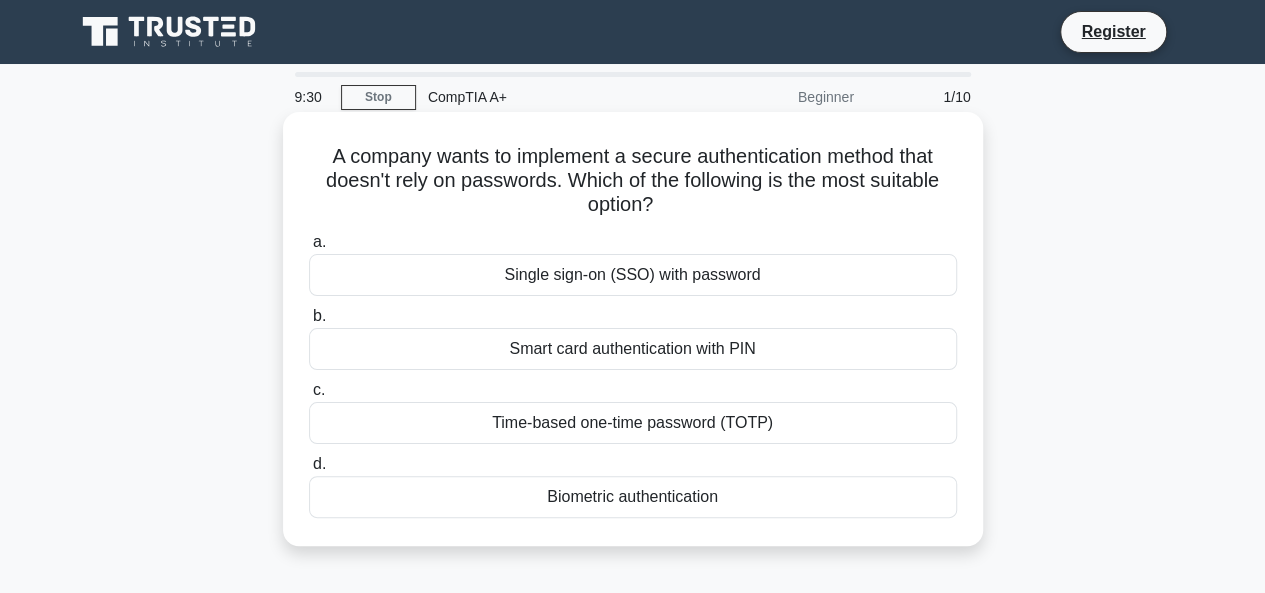 click on "Biometric authentication" at bounding box center [633, 497] 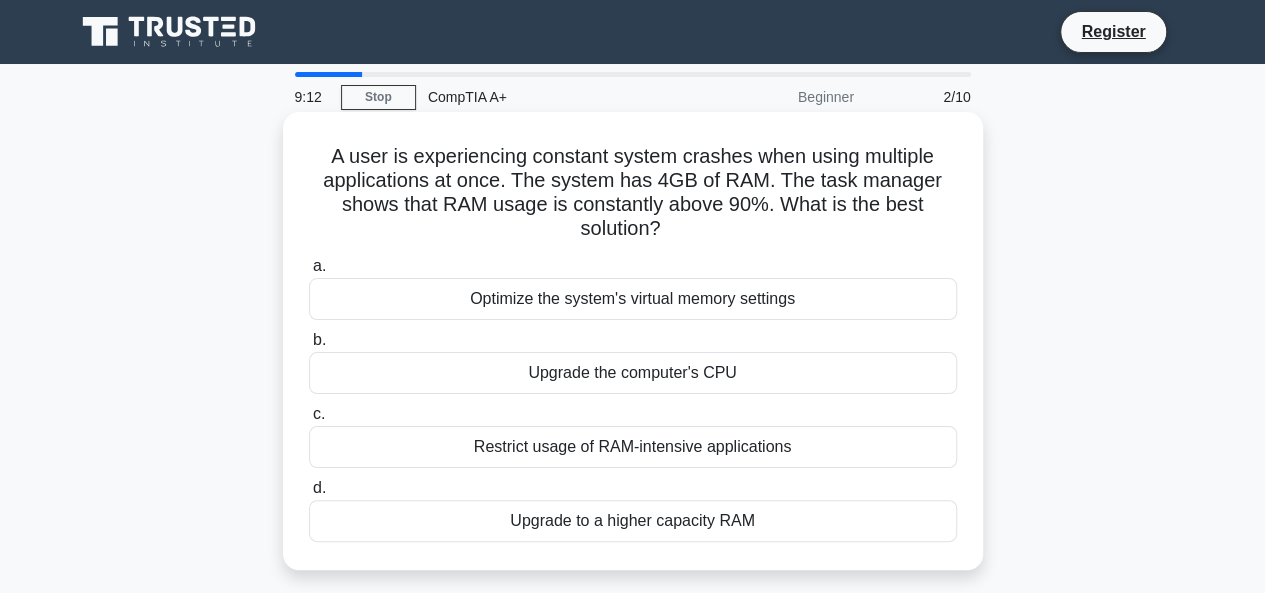 click on "Upgrade to a higher capacity RAM" at bounding box center [633, 521] 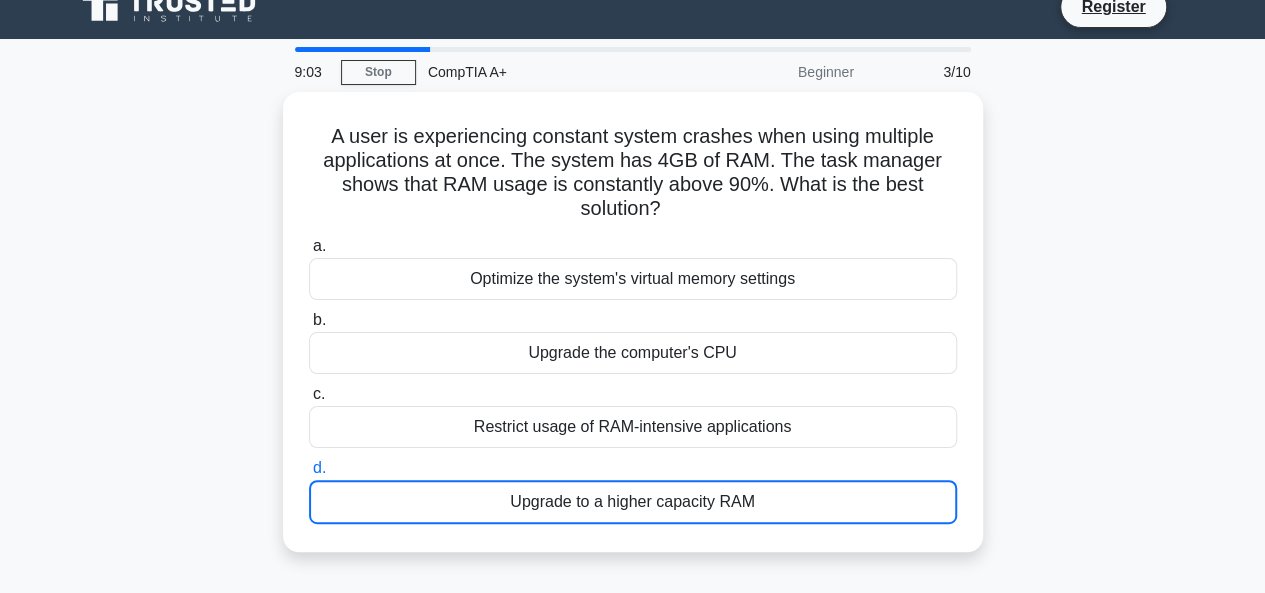 scroll, scrollTop: 26, scrollLeft: 0, axis: vertical 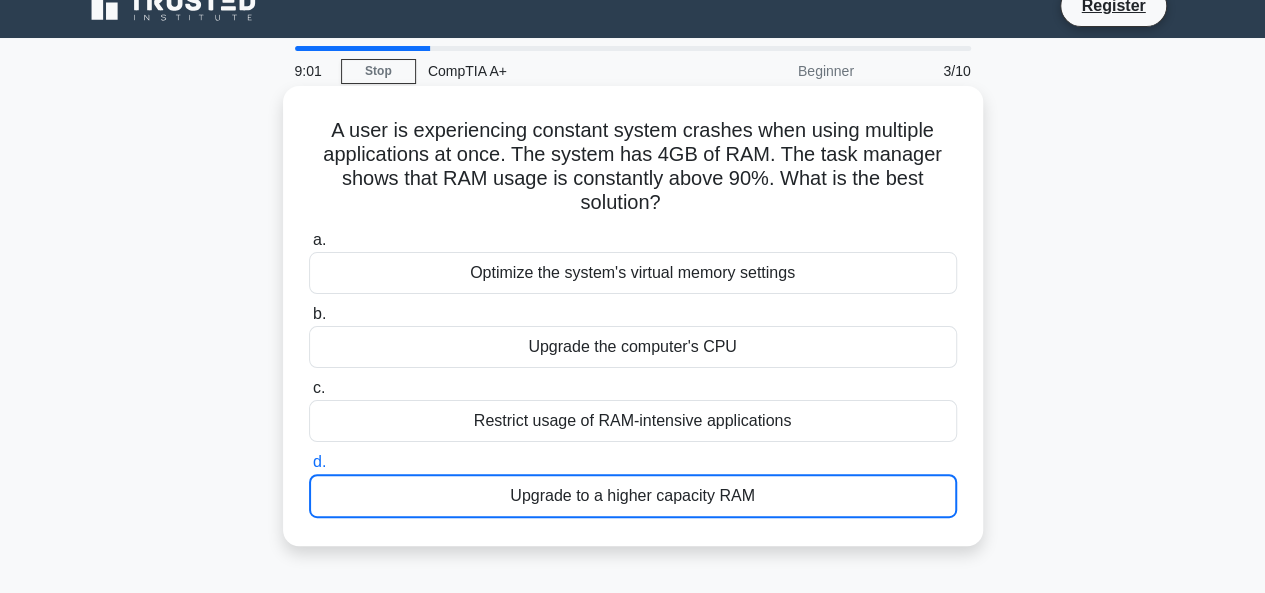 click on "Upgrade to a higher capacity RAM" at bounding box center [633, 496] 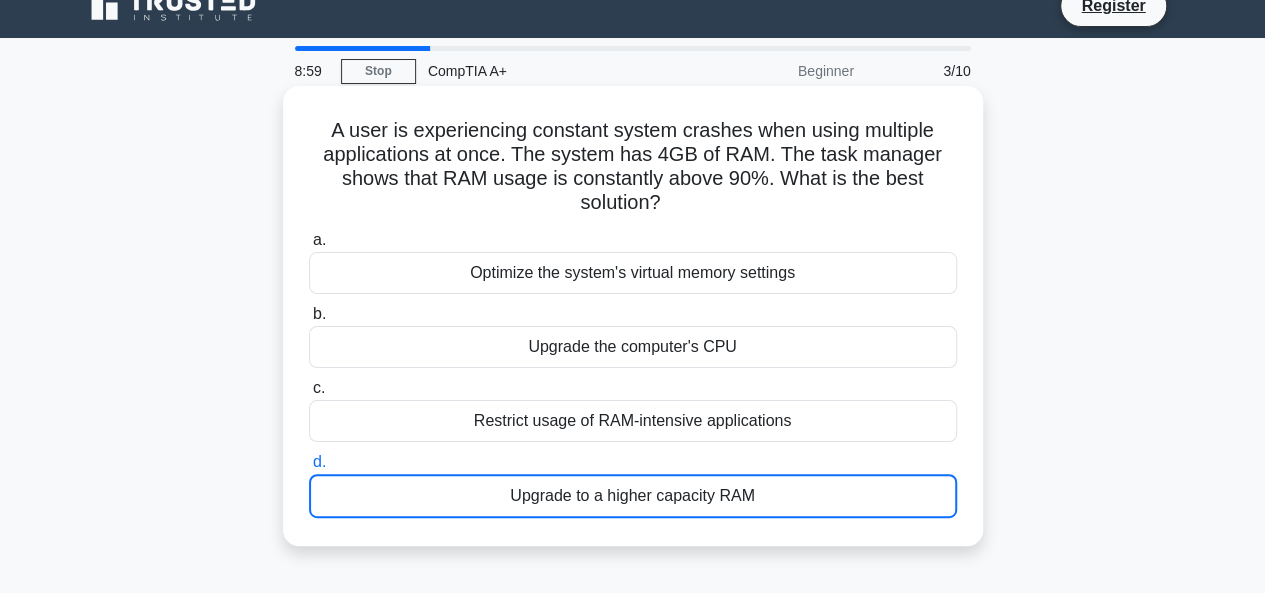 click on "Upgrade to a higher capacity RAM" at bounding box center (633, 496) 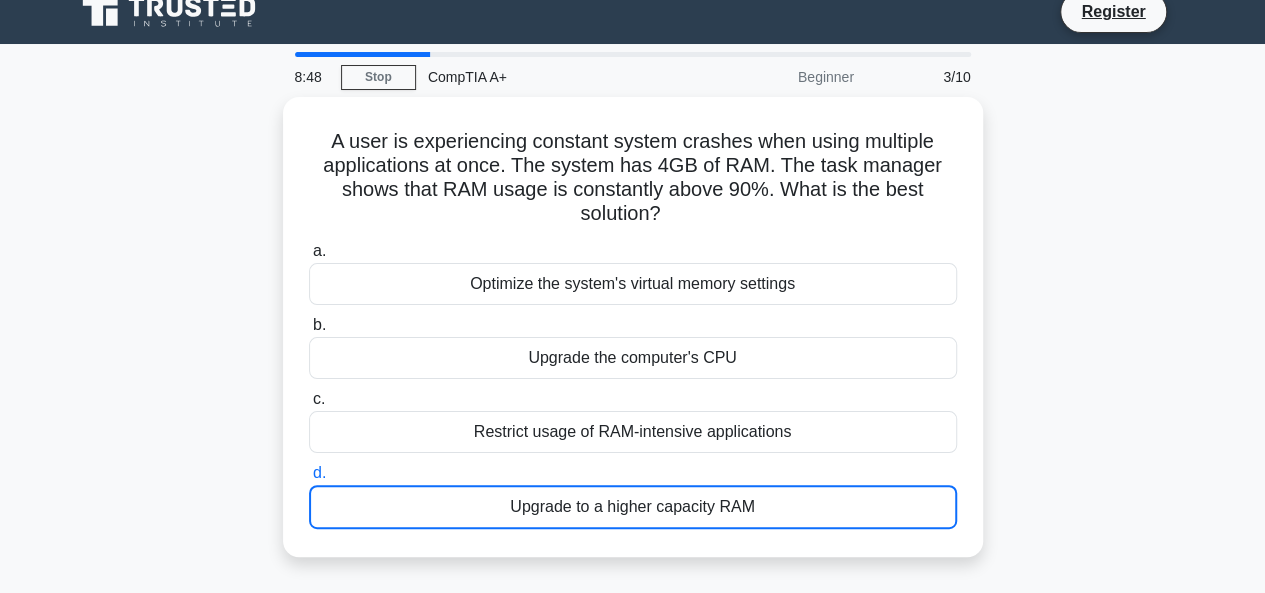 scroll, scrollTop: 19, scrollLeft: 0, axis: vertical 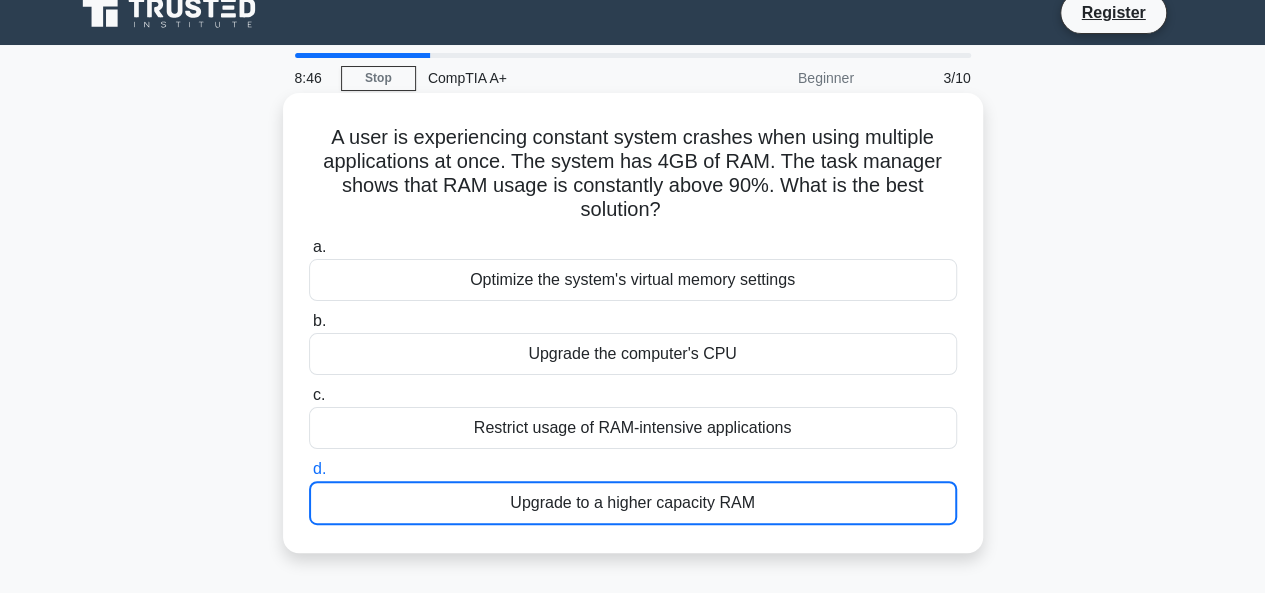 click on "Upgrade to a higher capacity RAM" at bounding box center [633, 503] 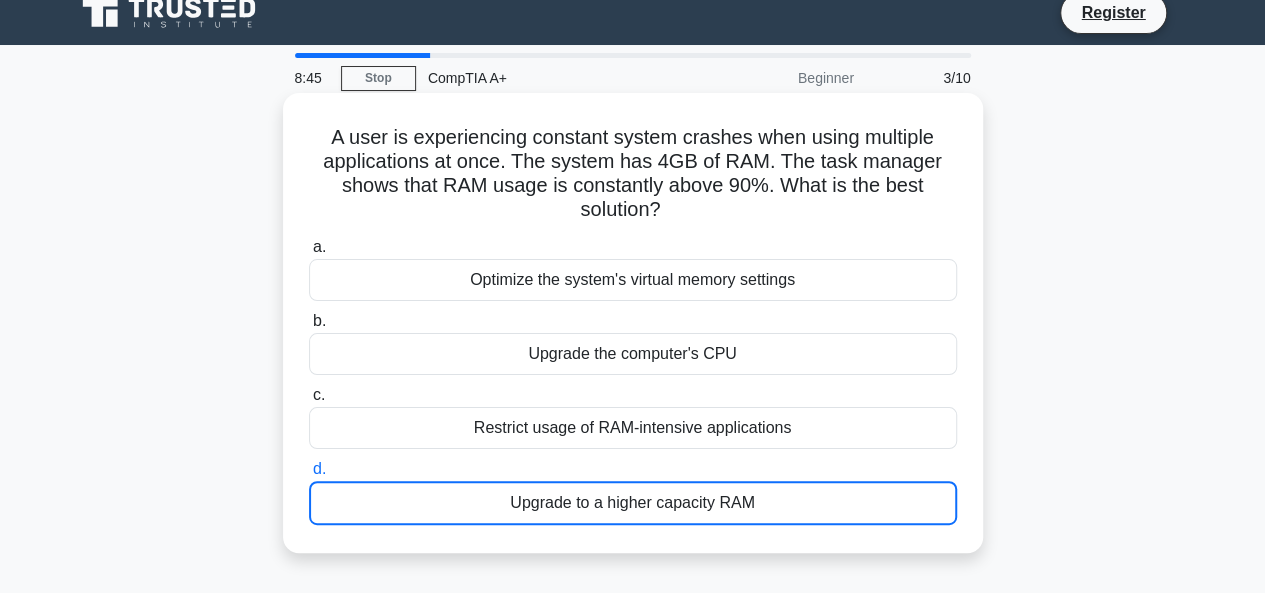 click on "Upgrade to a higher capacity RAM" at bounding box center (633, 503) 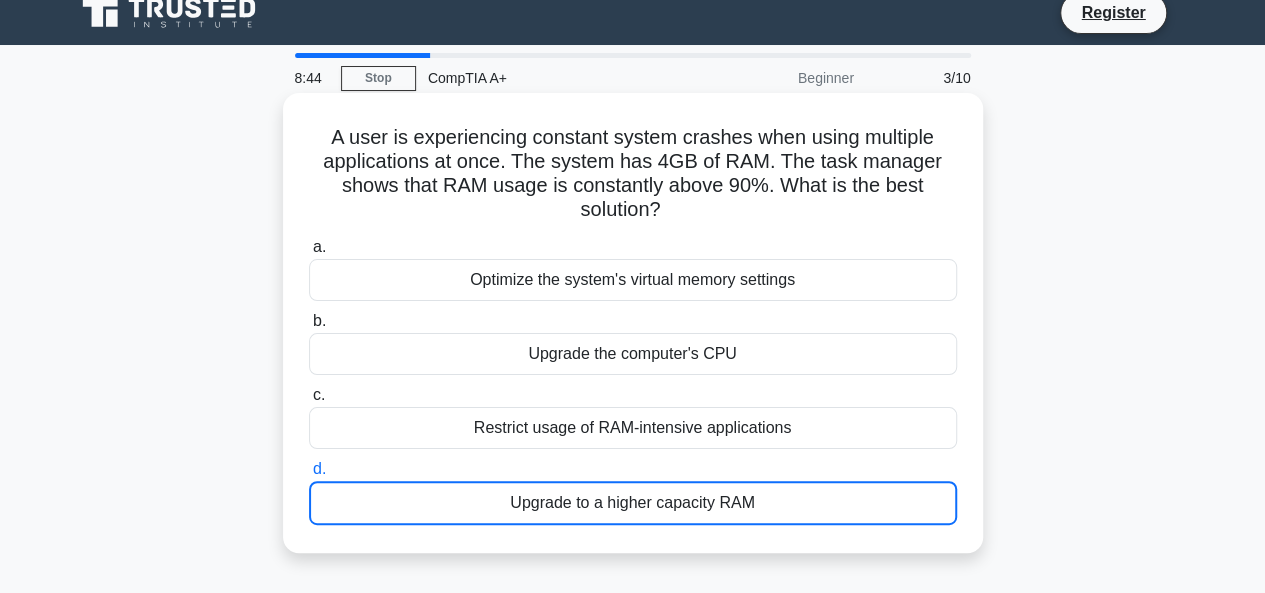 click on "Upgrade to a higher capacity RAM" at bounding box center [633, 503] 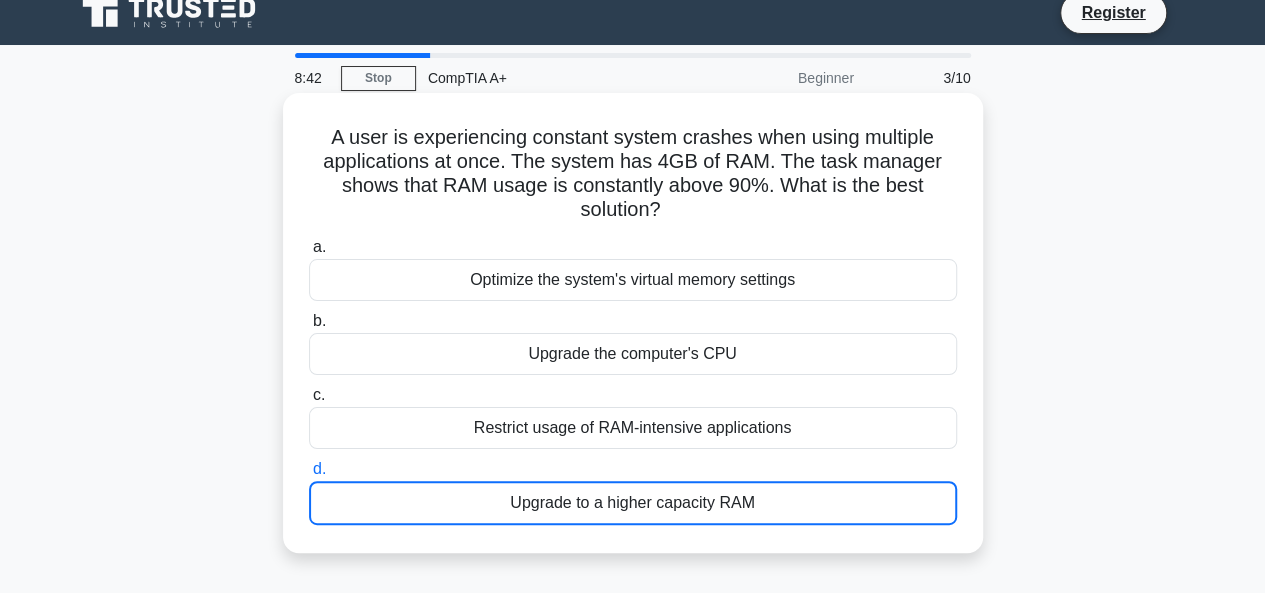 click on "Upgrade to a higher capacity RAM" at bounding box center [633, 503] 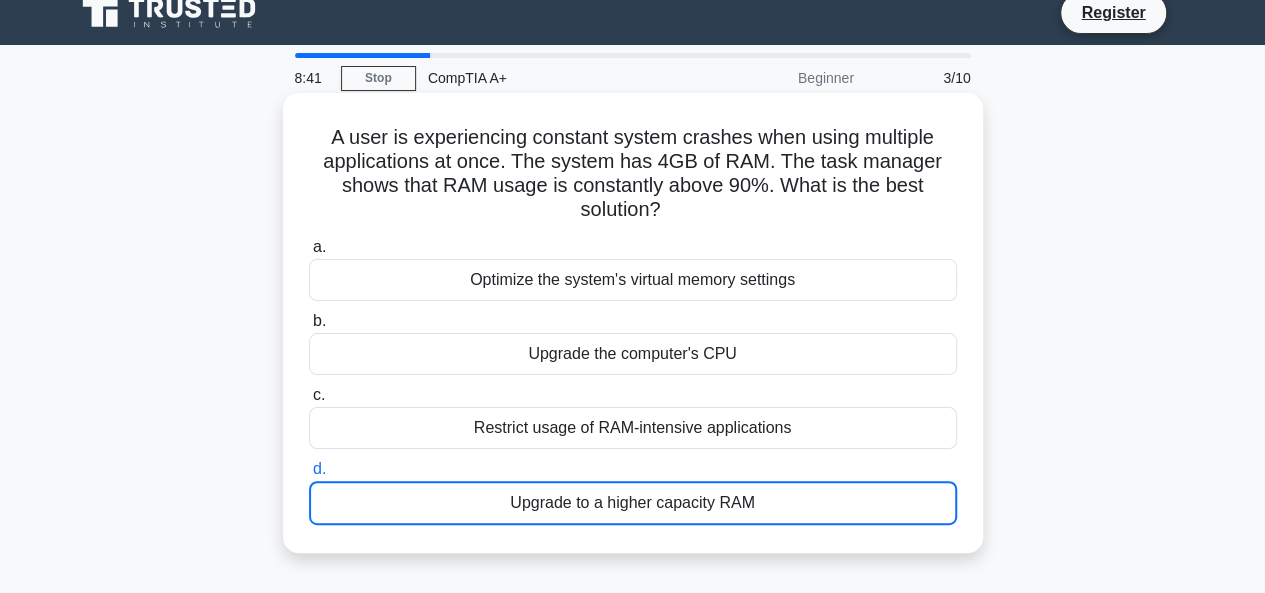 click on "Upgrade to a higher capacity RAM" at bounding box center (633, 503) 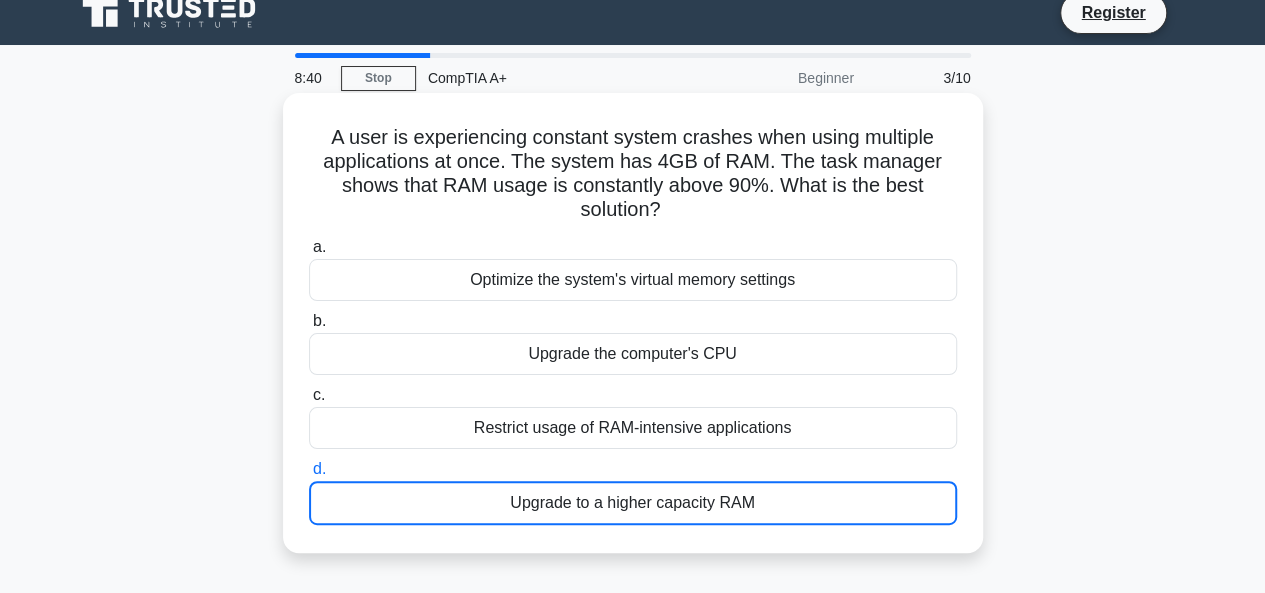 click on "Upgrade to a higher capacity RAM" at bounding box center (633, 503) 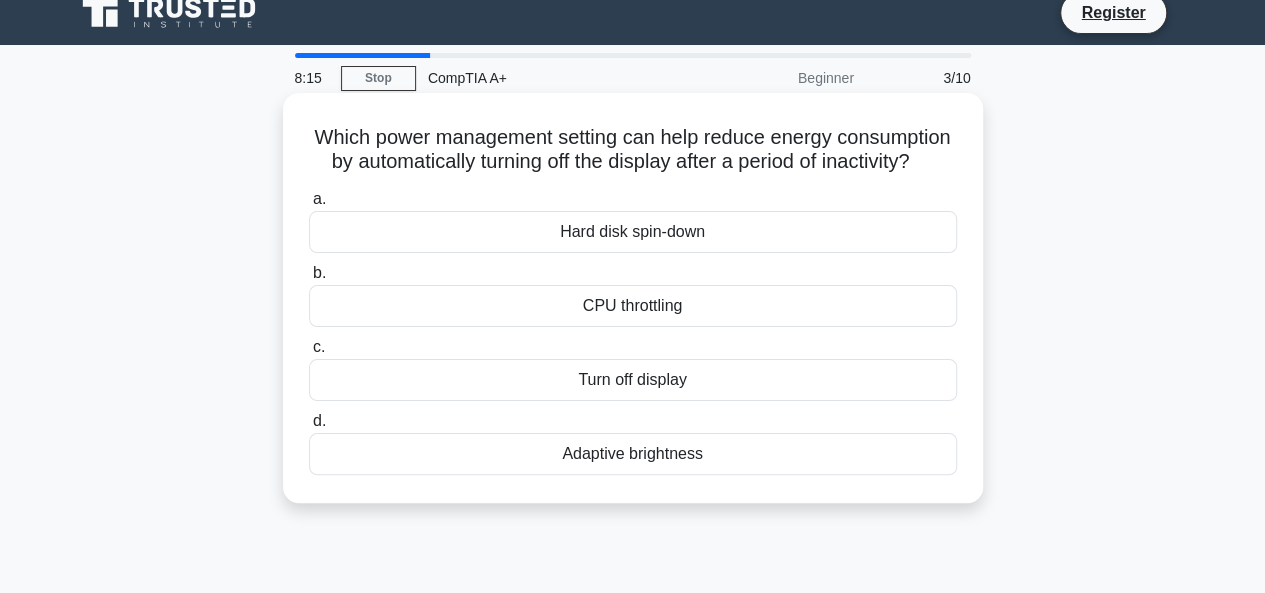 click on "Adaptive brightness" at bounding box center (633, 454) 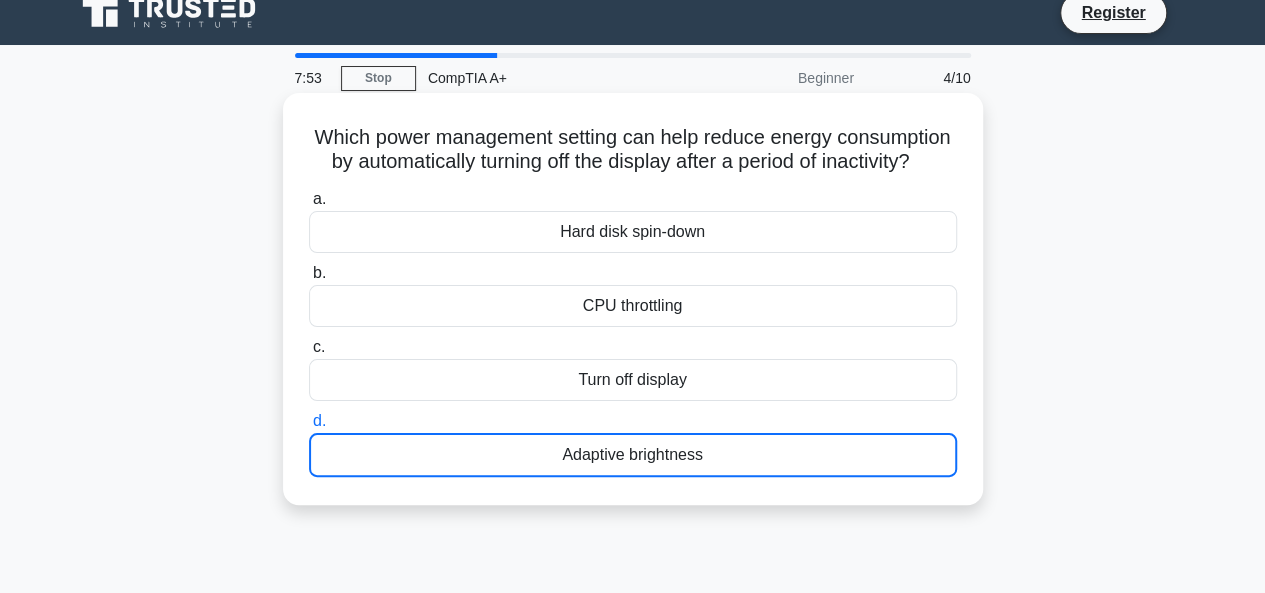 scroll, scrollTop: 0, scrollLeft: 0, axis: both 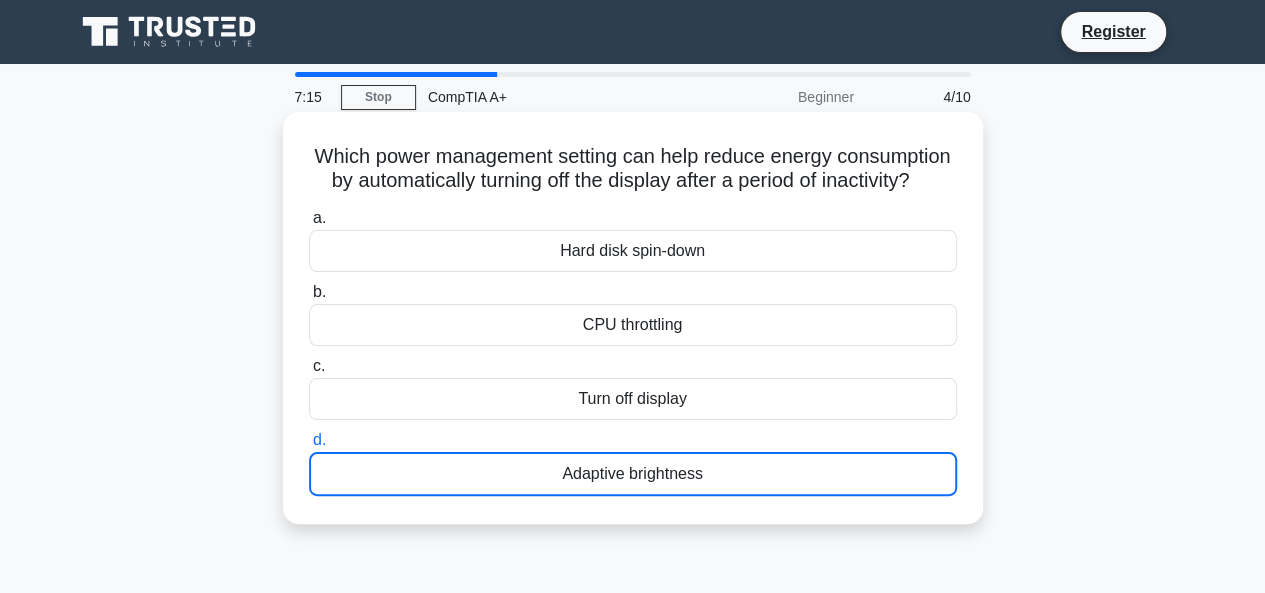 click on "Adaptive brightness" at bounding box center [633, 474] 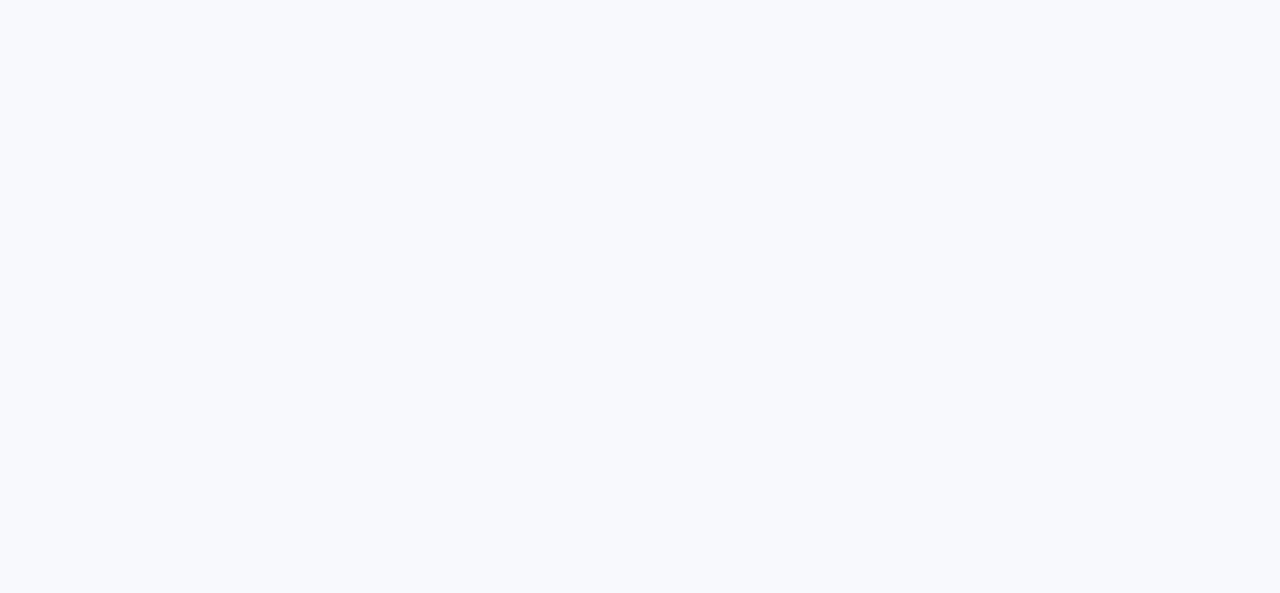 scroll, scrollTop: 0, scrollLeft: 0, axis: both 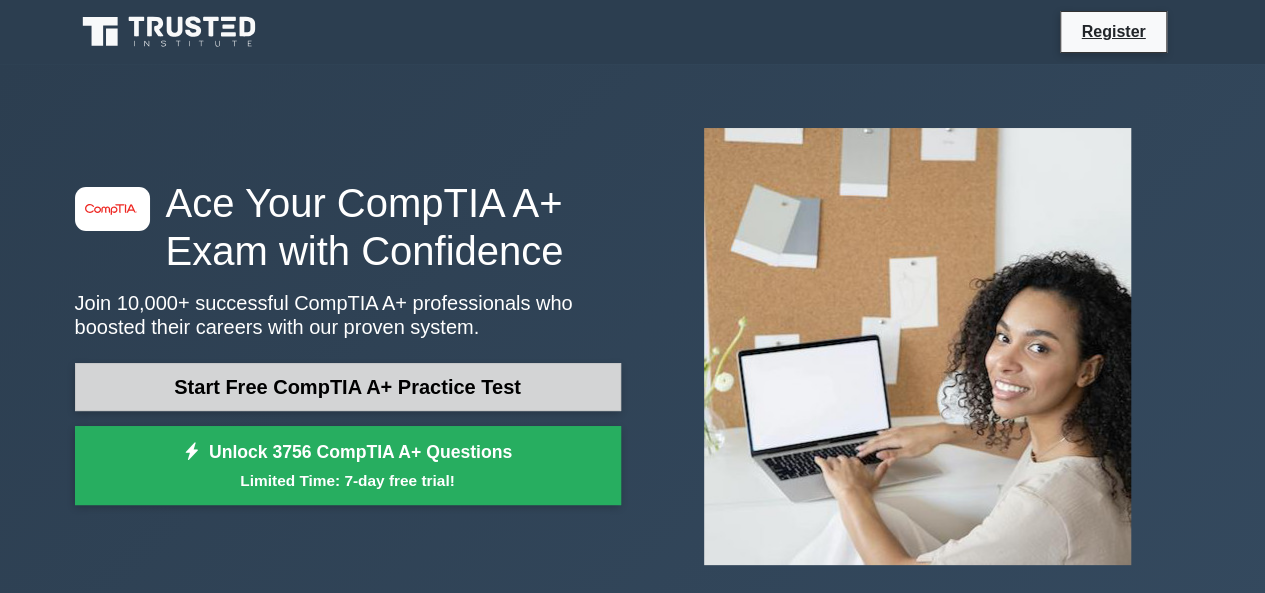 click on "Start Free CompTIA A+ Practice Test" at bounding box center [348, 387] 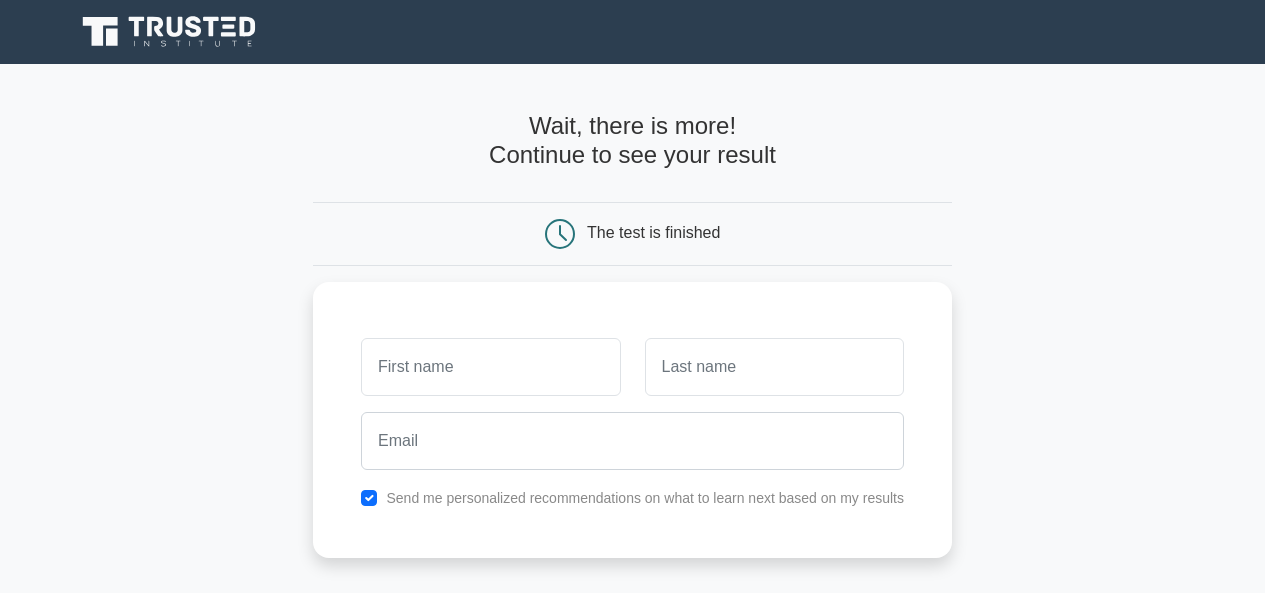 scroll, scrollTop: 0, scrollLeft: 0, axis: both 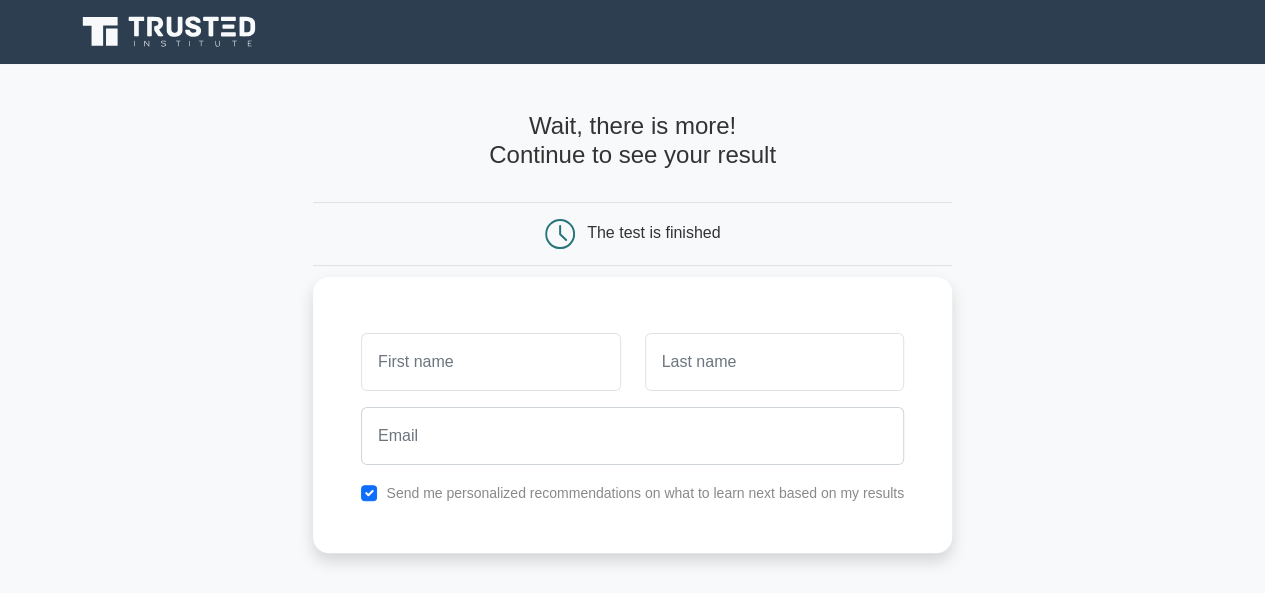 click at bounding box center (490, 362) 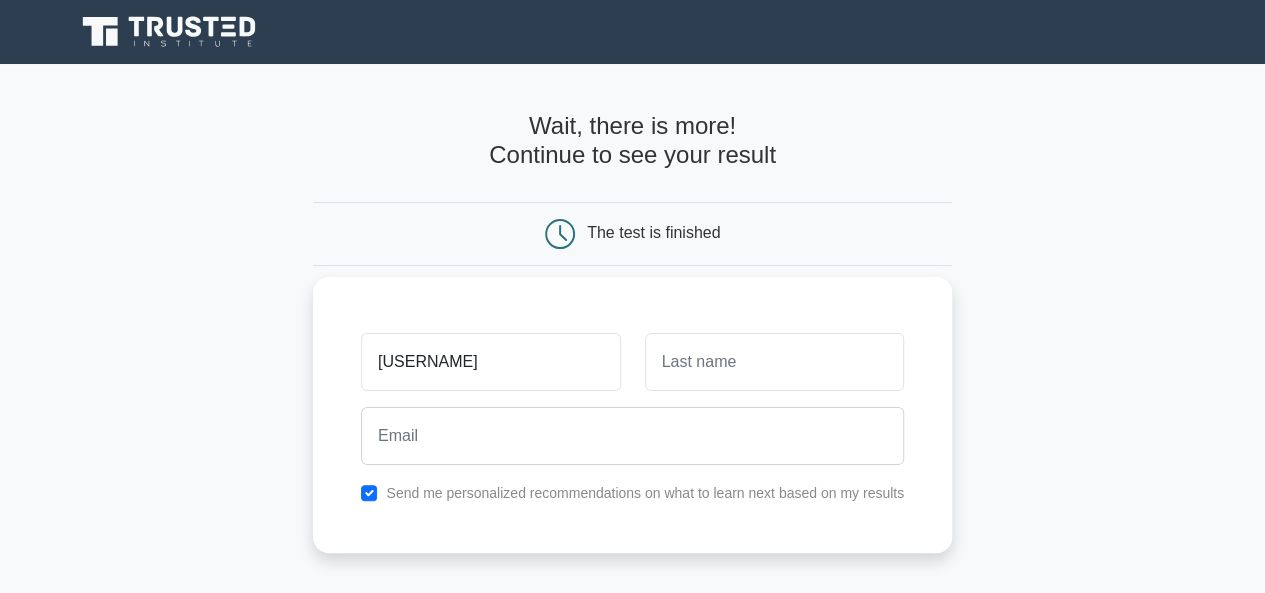type on "[USERNAME]" 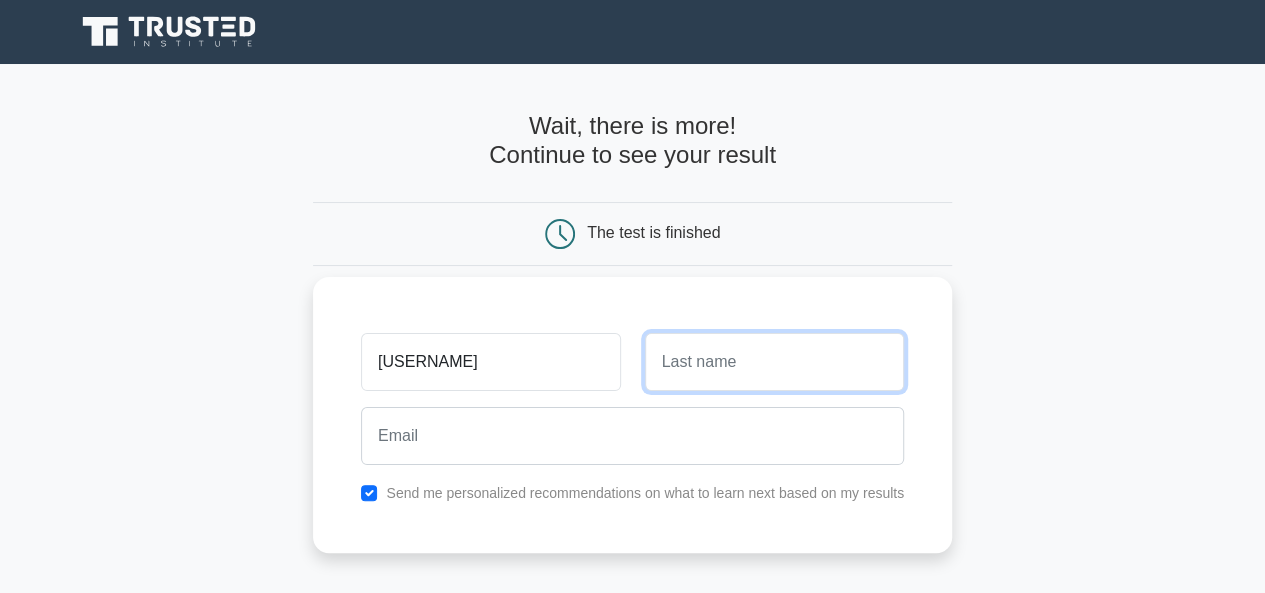 click at bounding box center [774, 362] 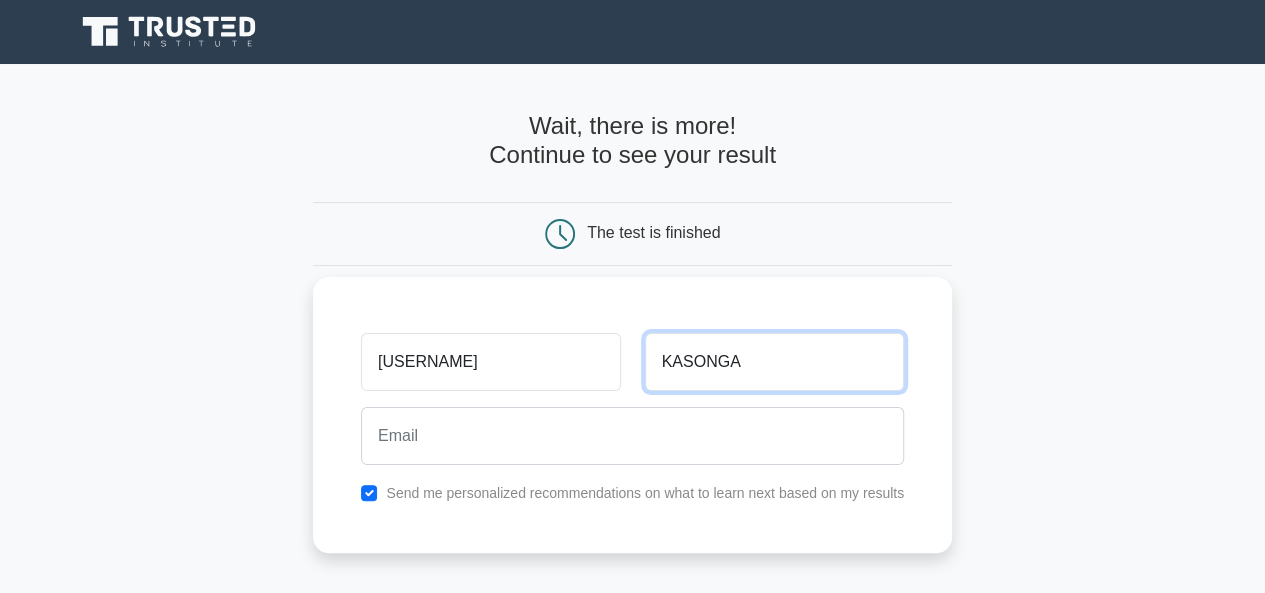 type on "KASONGA" 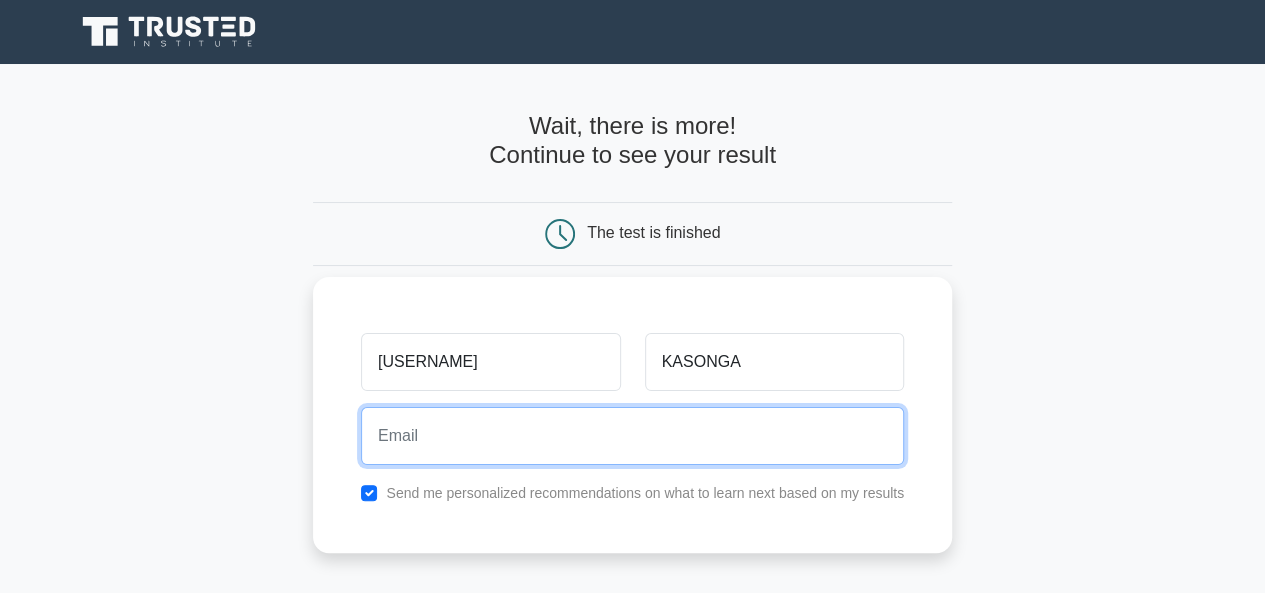 click at bounding box center (632, 436) 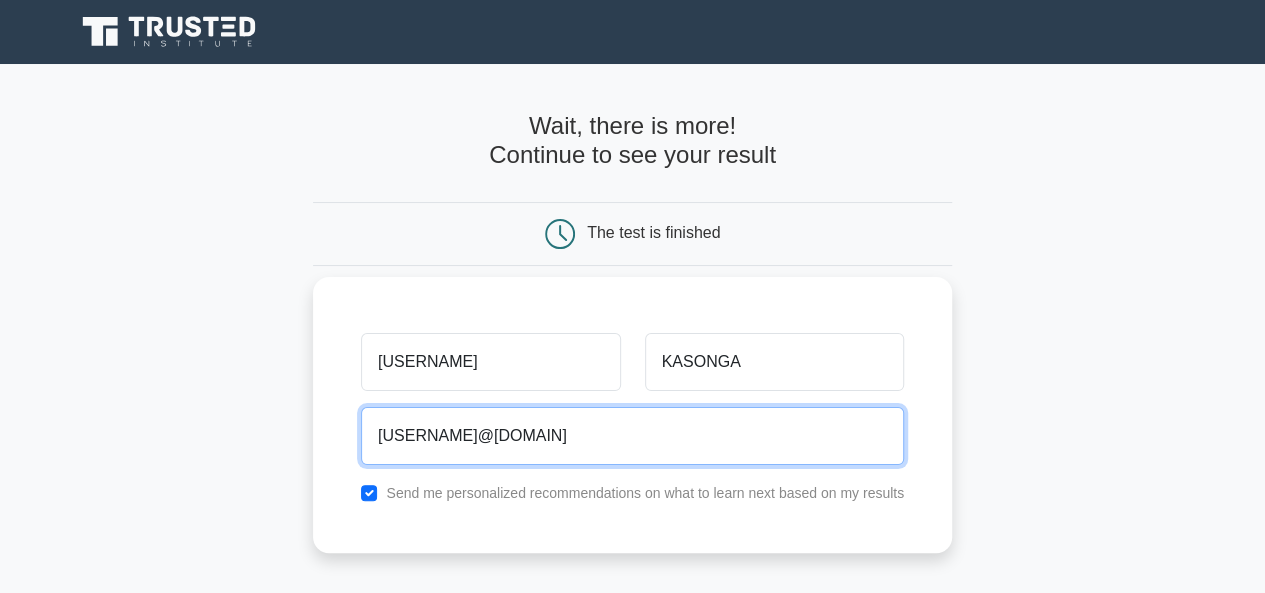 type on "[EMAIL]" 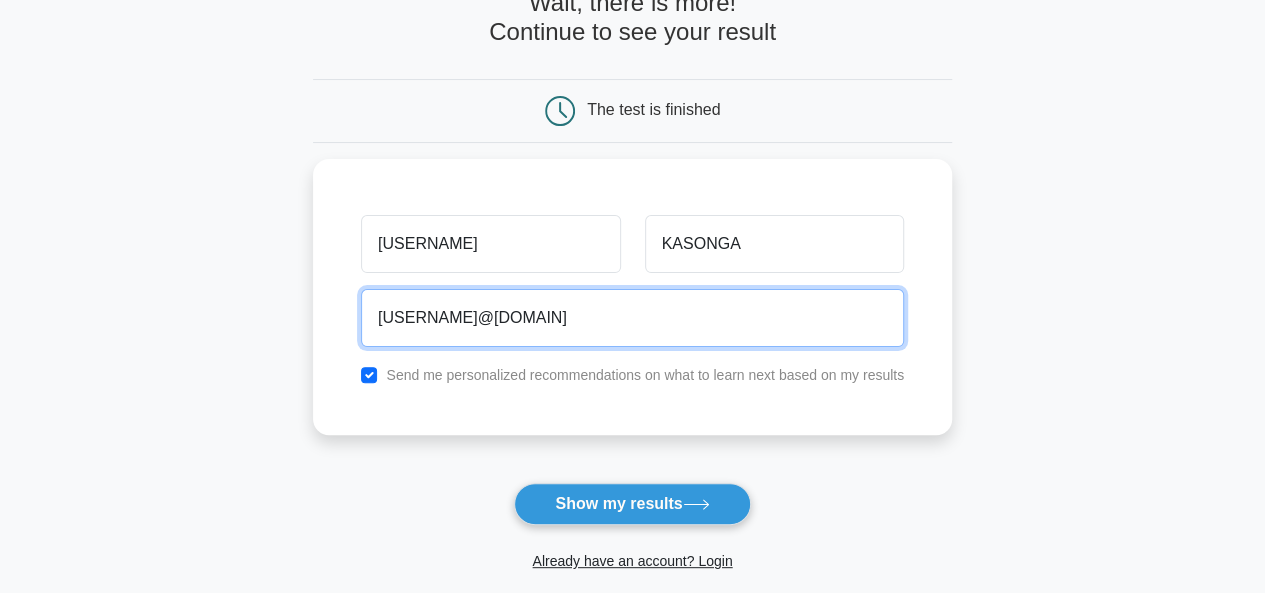 scroll, scrollTop: 136, scrollLeft: 0, axis: vertical 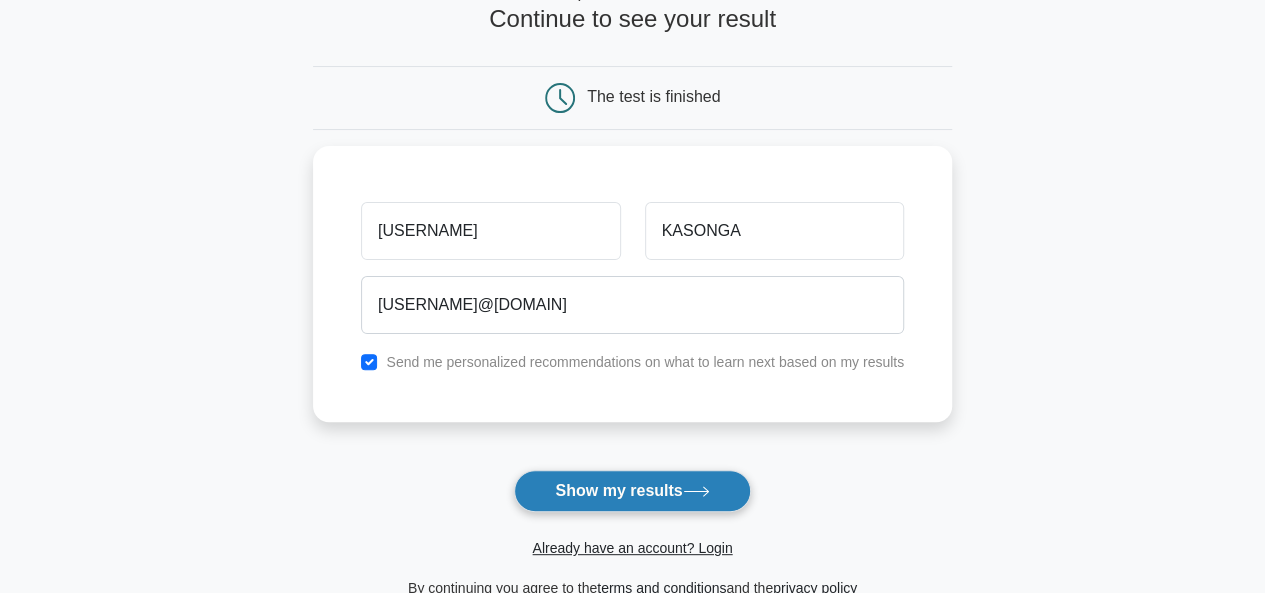 click on "Show my results" at bounding box center (632, 491) 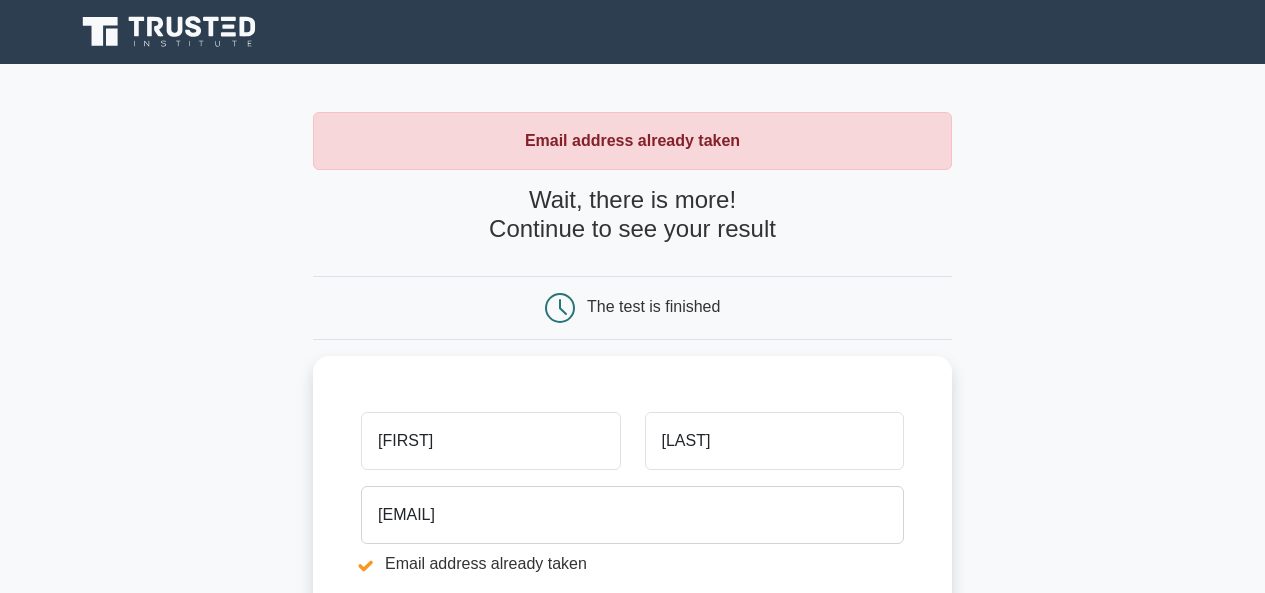 scroll, scrollTop: 0, scrollLeft: 0, axis: both 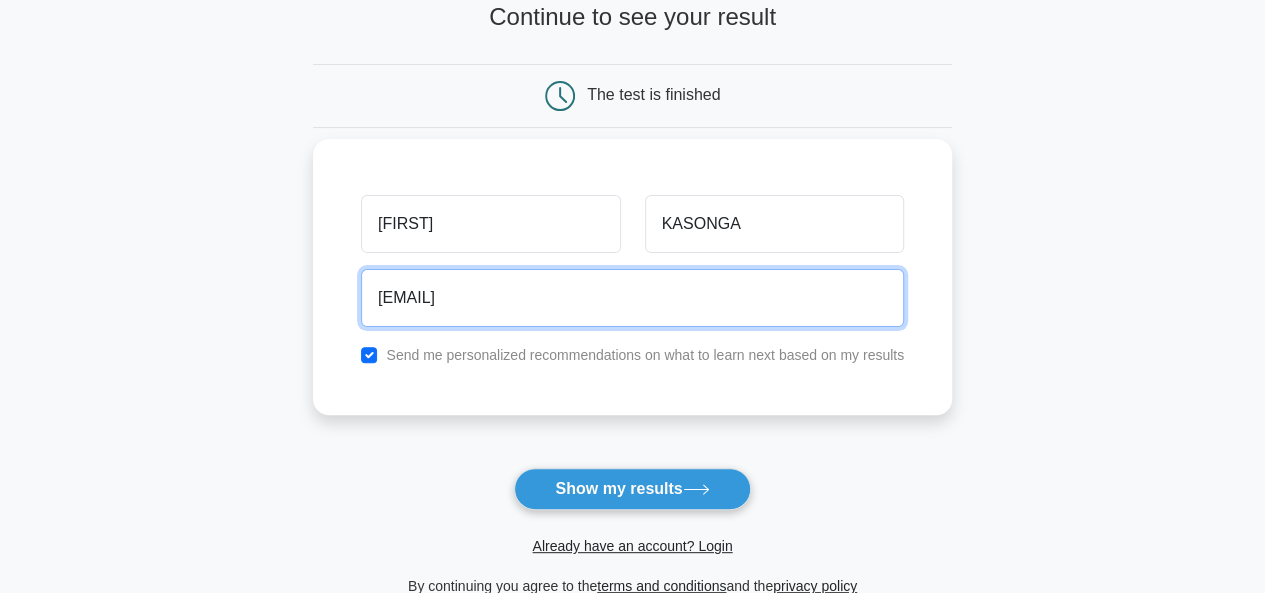 click on "[EMAIL]" at bounding box center (632, 298) 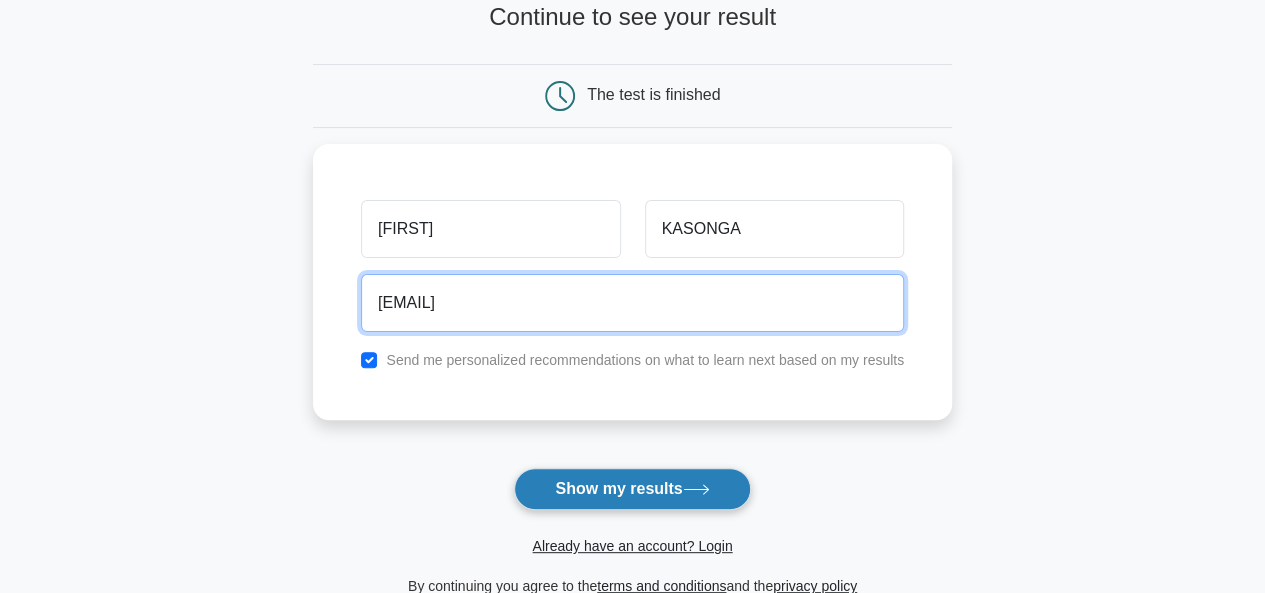 type on "[EMAIL]" 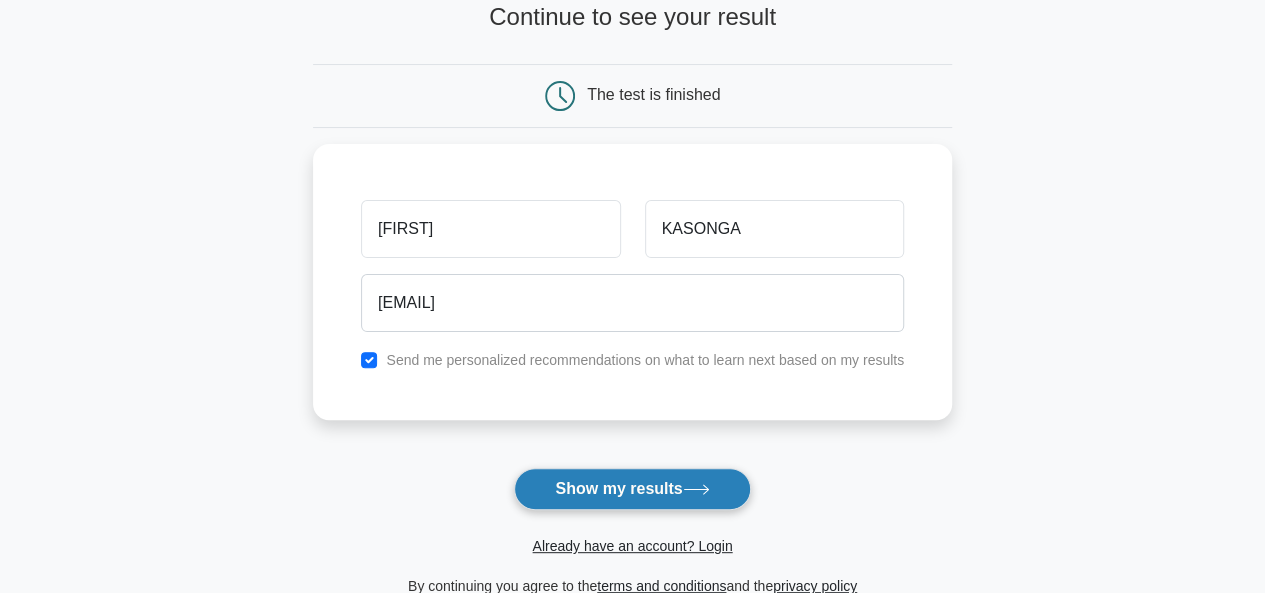 click on "Show my results" at bounding box center (632, 489) 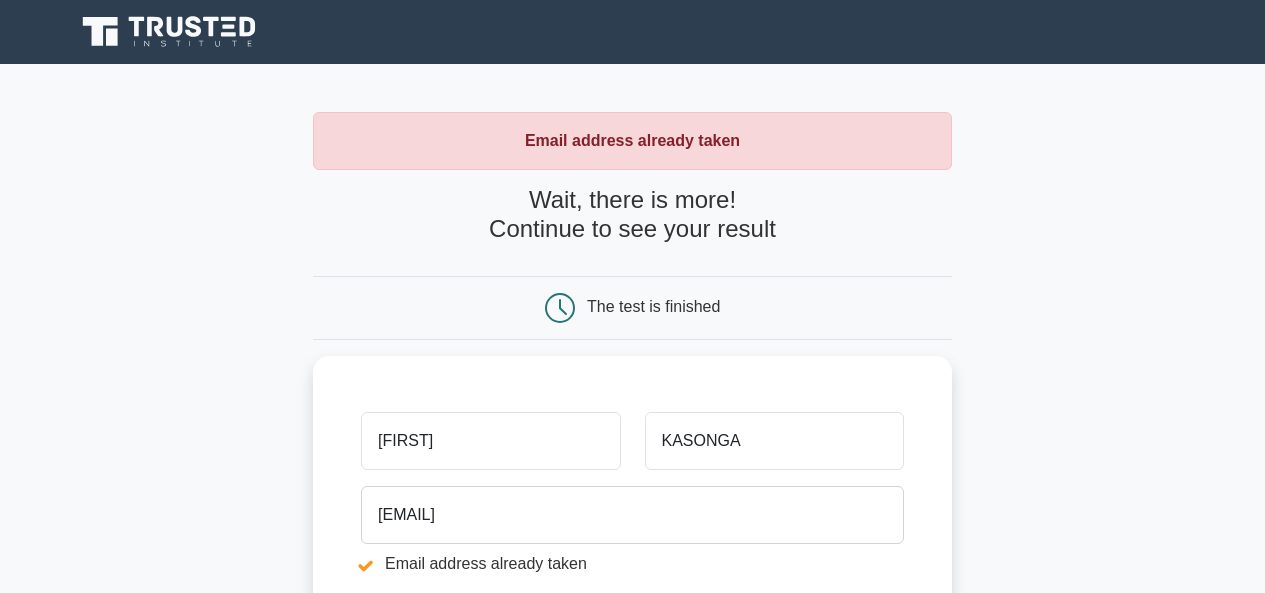 scroll, scrollTop: 0, scrollLeft: 0, axis: both 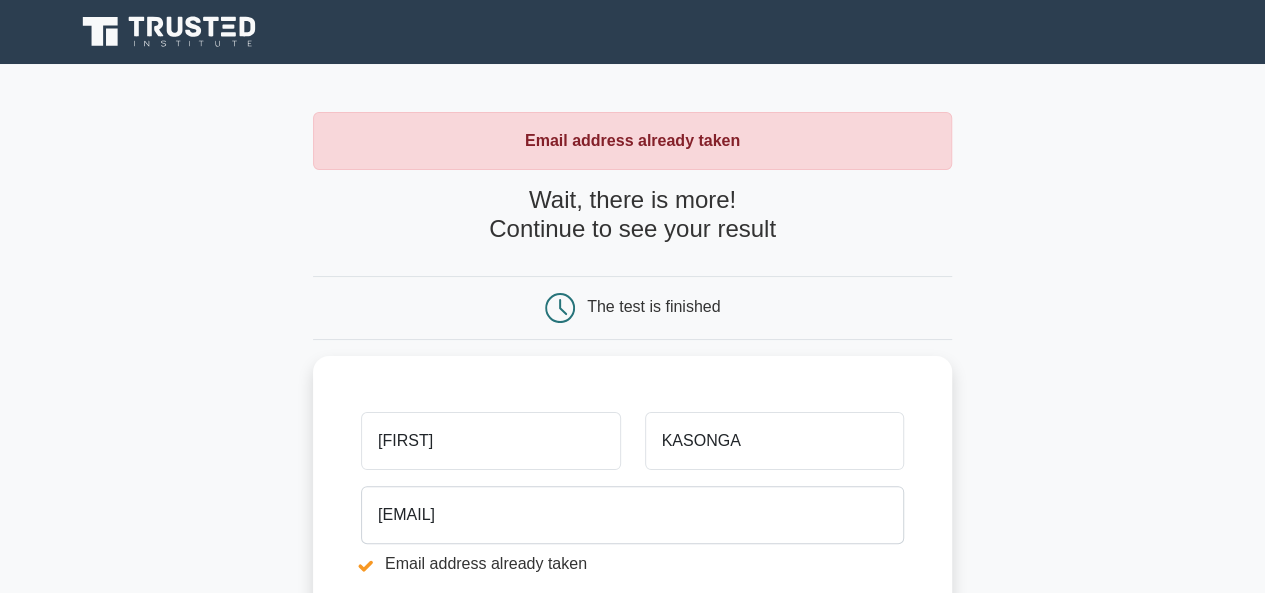 drag, startPoint x: 1258, startPoint y: 238, endPoint x: 1264, endPoint y: 285, distance: 47.38143 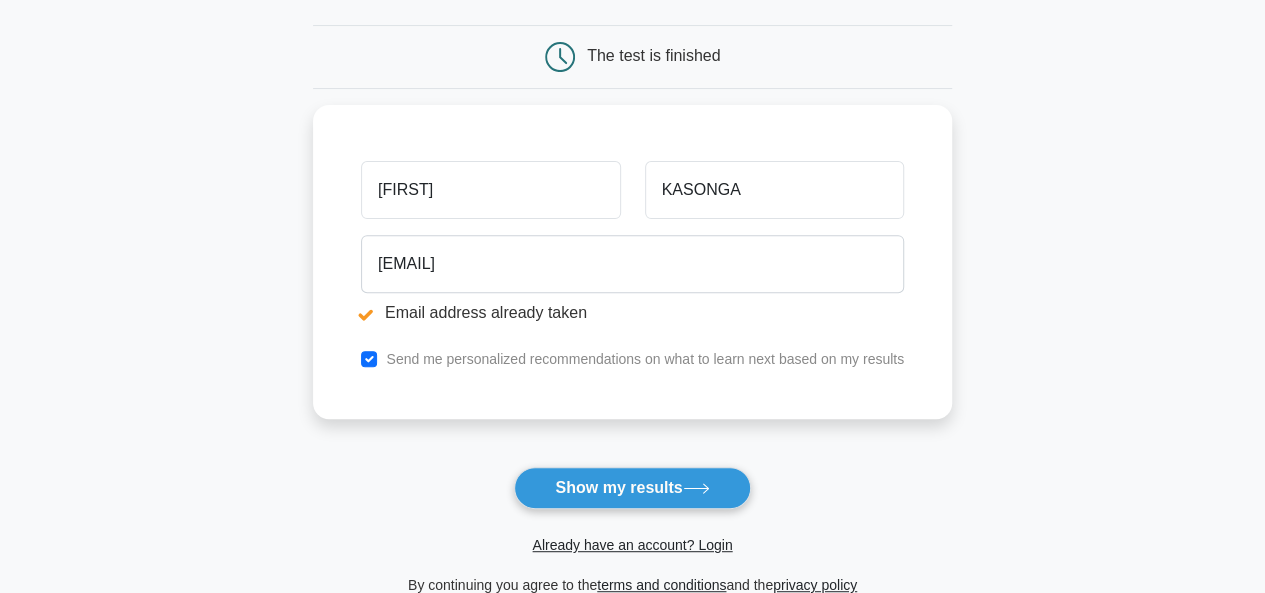 scroll, scrollTop: 254, scrollLeft: 0, axis: vertical 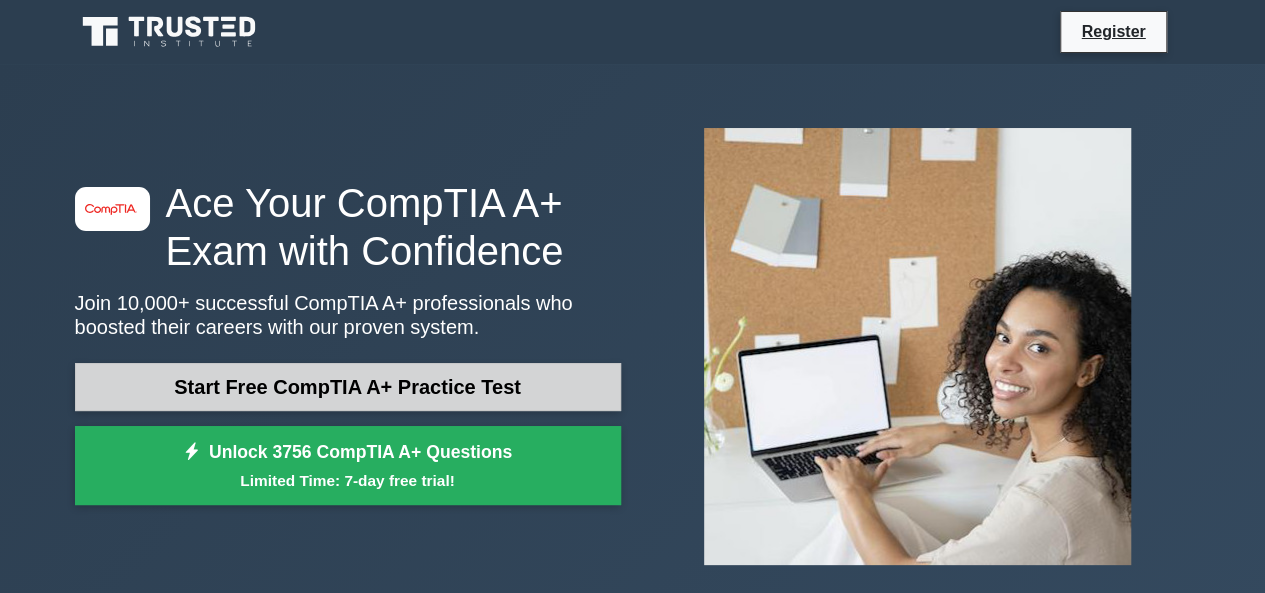 click on "Start Free CompTIA A+ Practice Test" at bounding box center [348, 387] 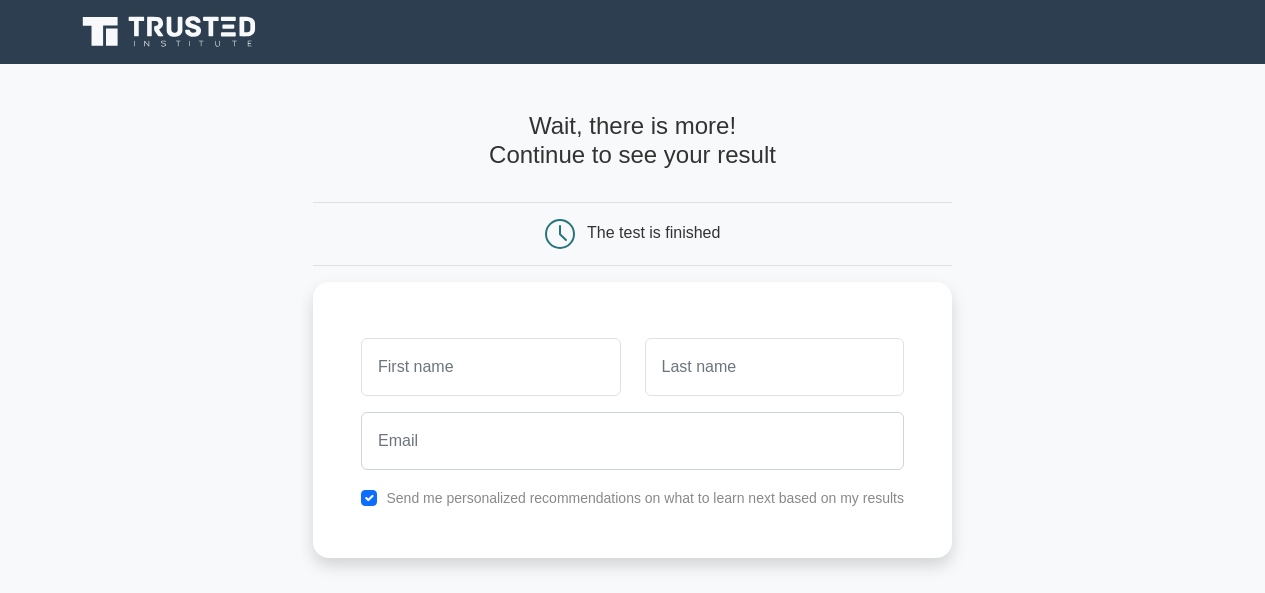 scroll, scrollTop: 0, scrollLeft: 0, axis: both 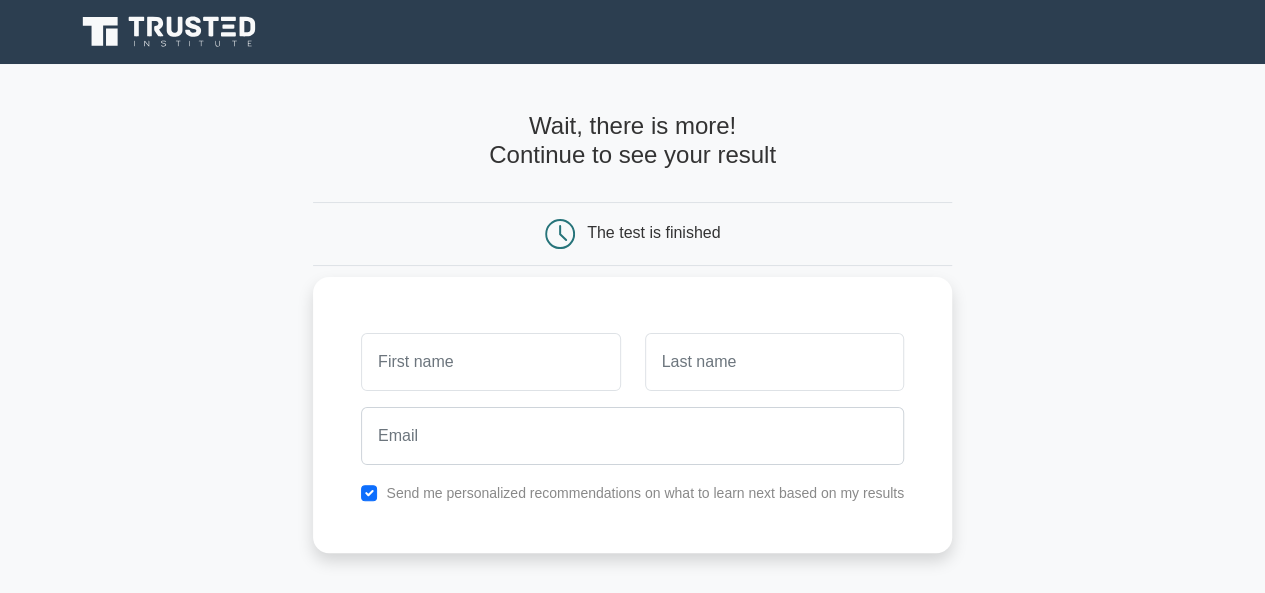 click at bounding box center (490, 362) 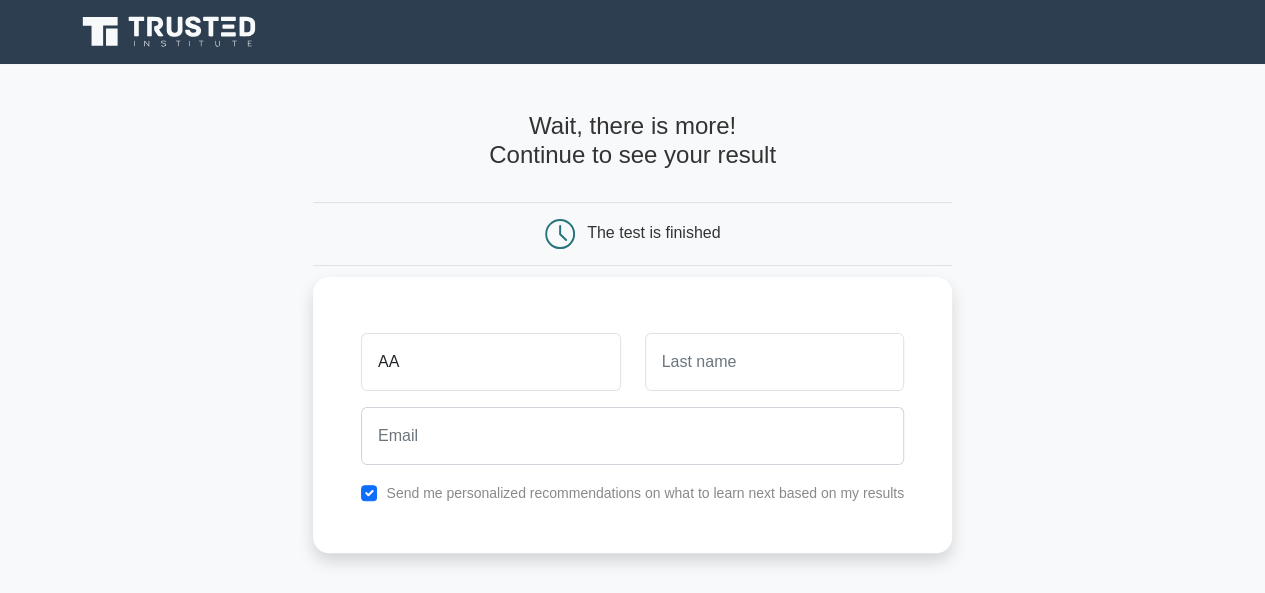 type on "[USERNAME]" 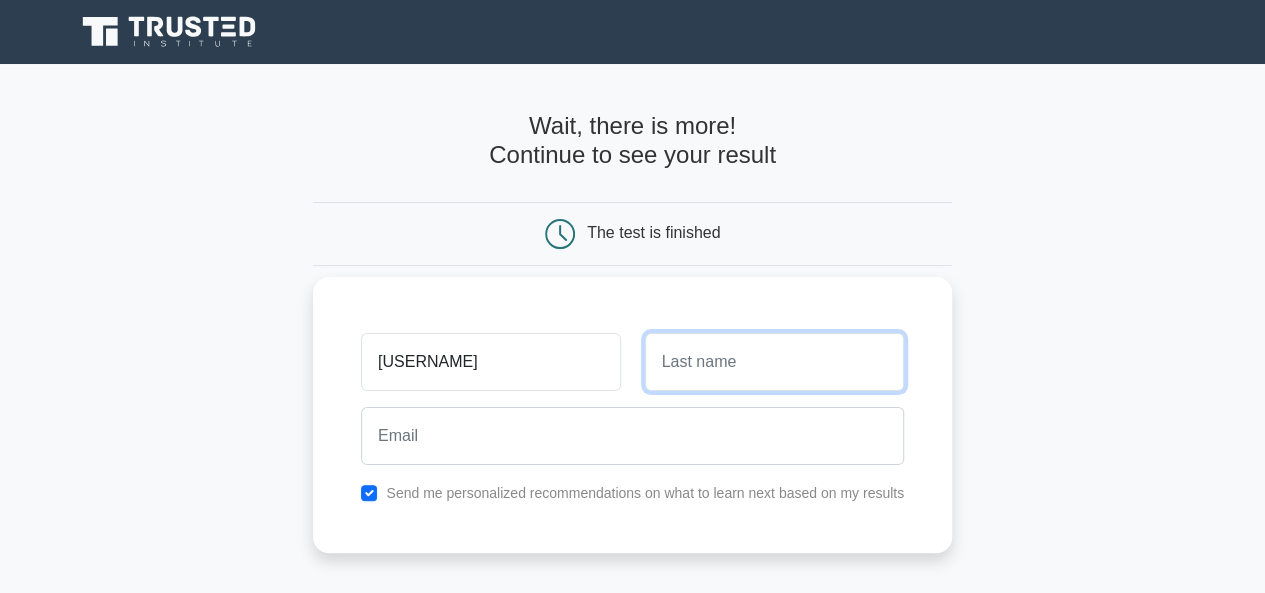 click at bounding box center [774, 362] 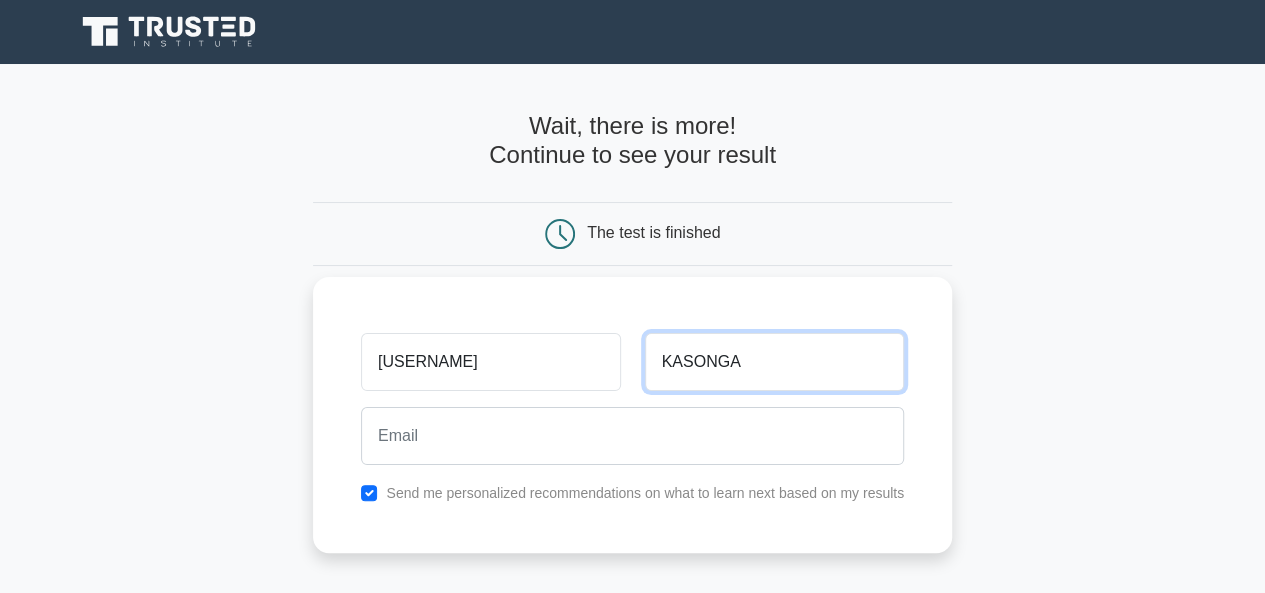 type on "KASONGA" 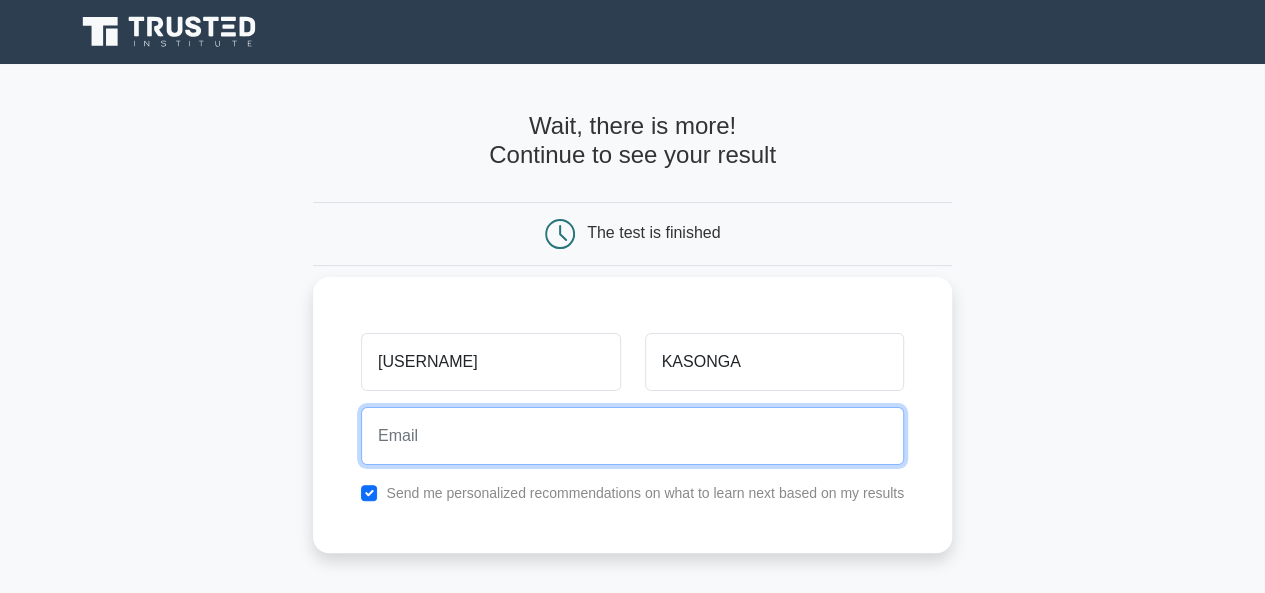 click at bounding box center (632, 436) 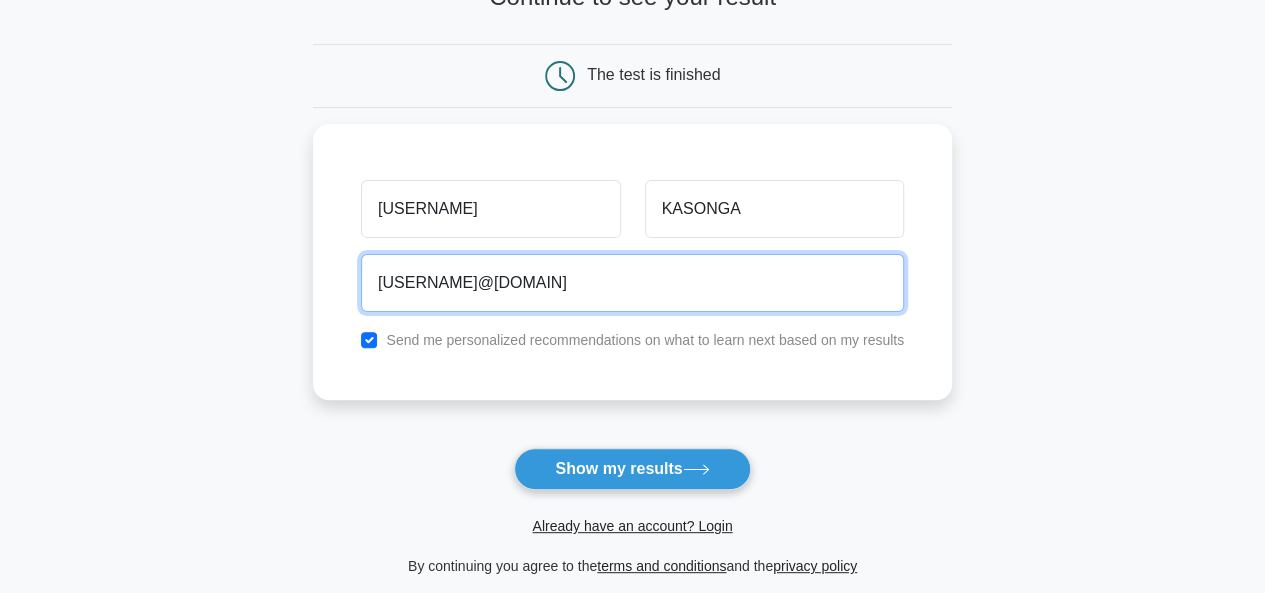 scroll, scrollTop: 167, scrollLeft: 0, axis: vertical 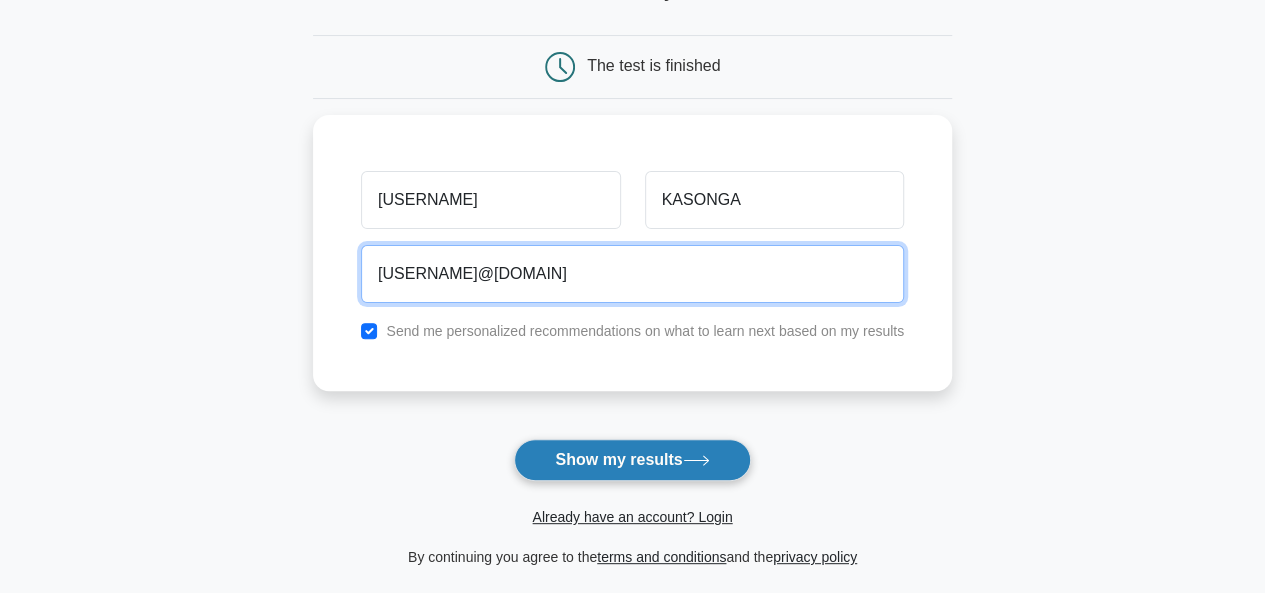 type on "aaronmwepu@gmail.com" 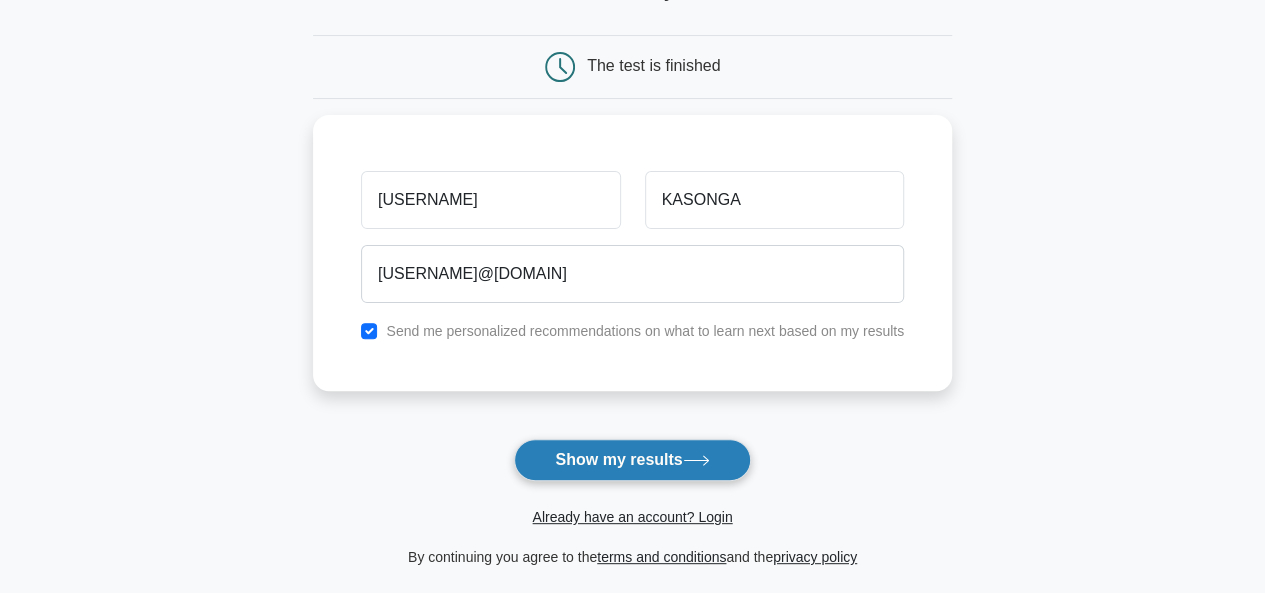 click on "Show my results" at bounding box center (632, 460) 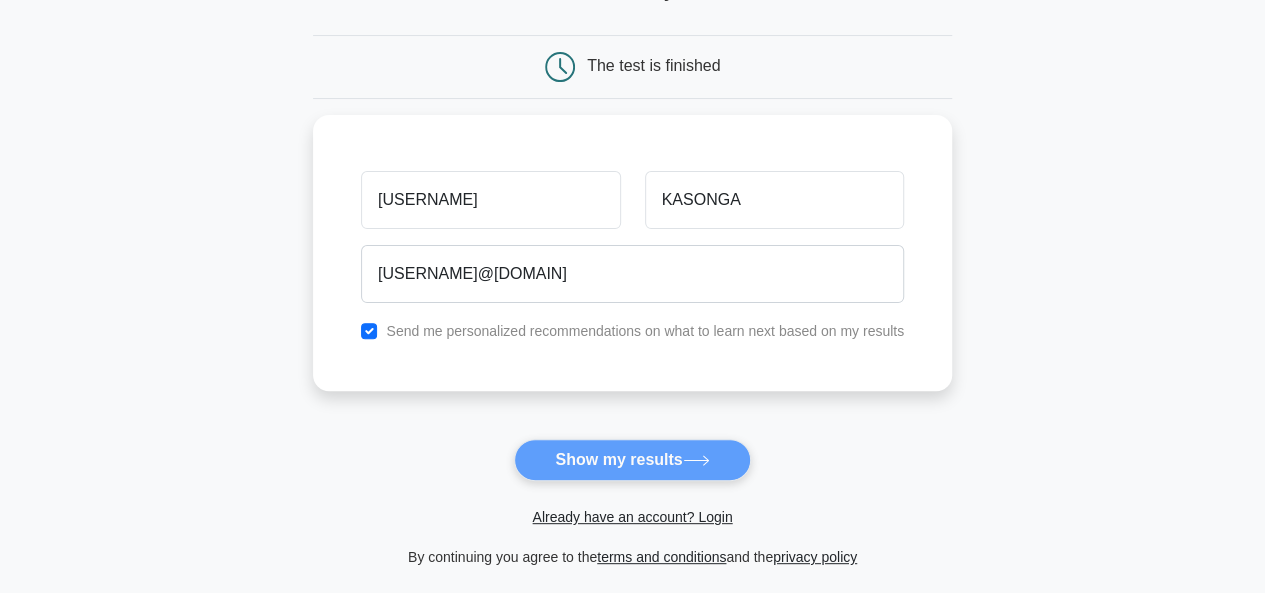 click on "Wait, there is more! Continue to see your result
The test is finished
AARON" at bounding box center [632, 257] 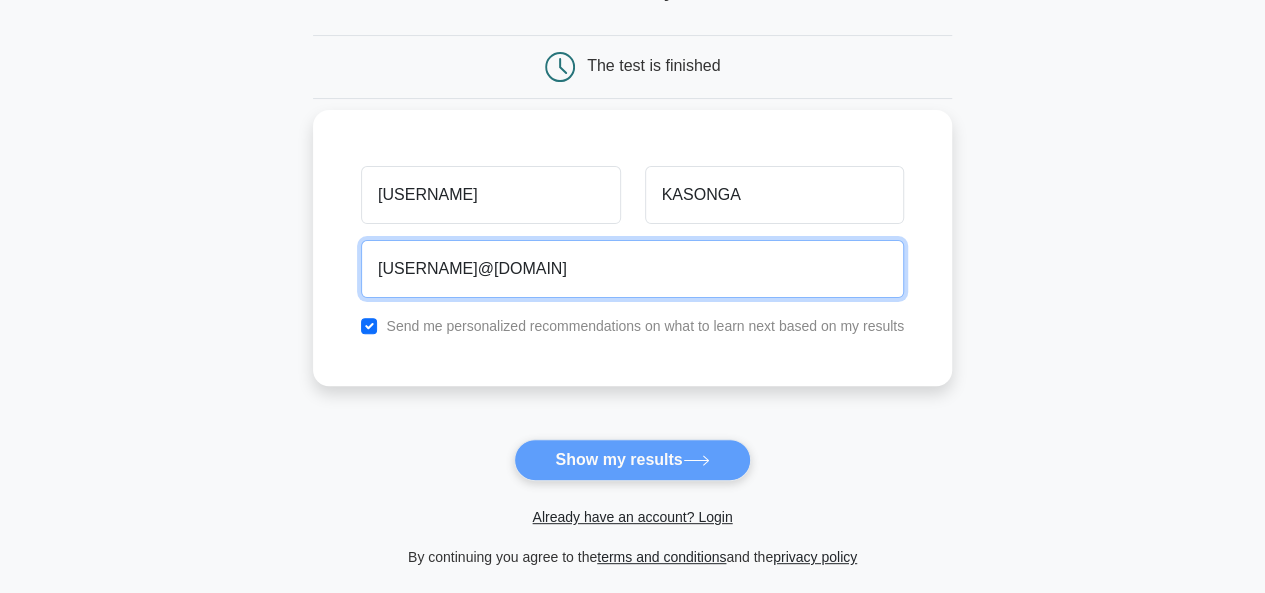 click on "aaronmwepu@gmail.com" at bounding box center [632, 269] 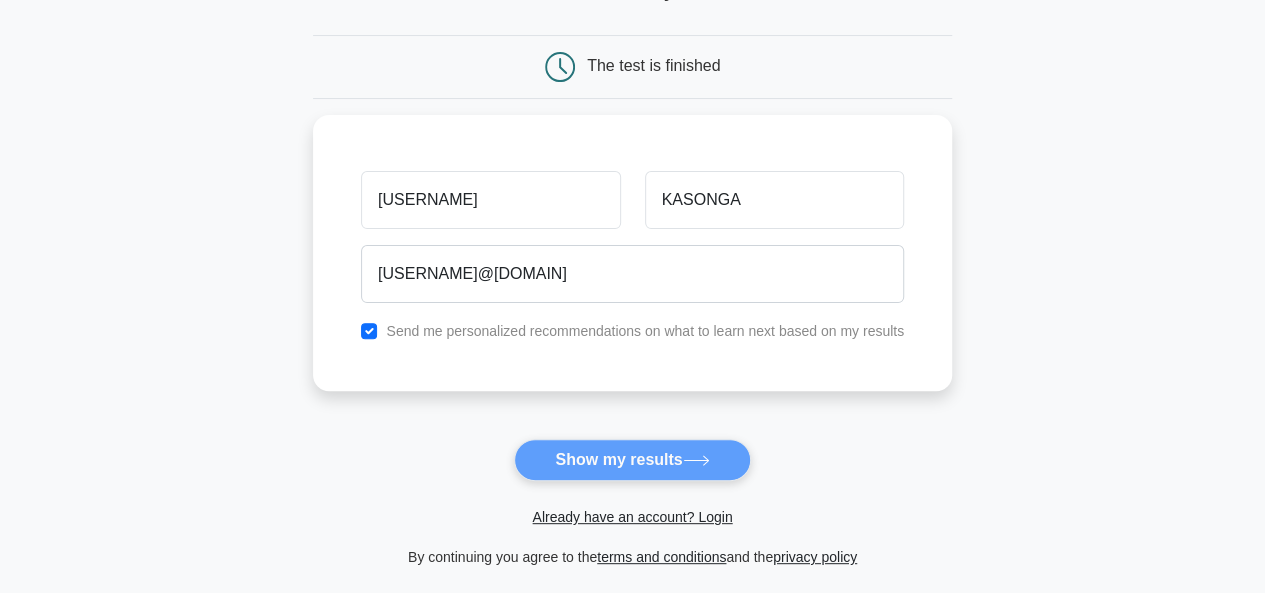 click on "Wait, there is more! Continue to see your result
The test is finished
AARON KASONGA" at bounding box center (632, 257) 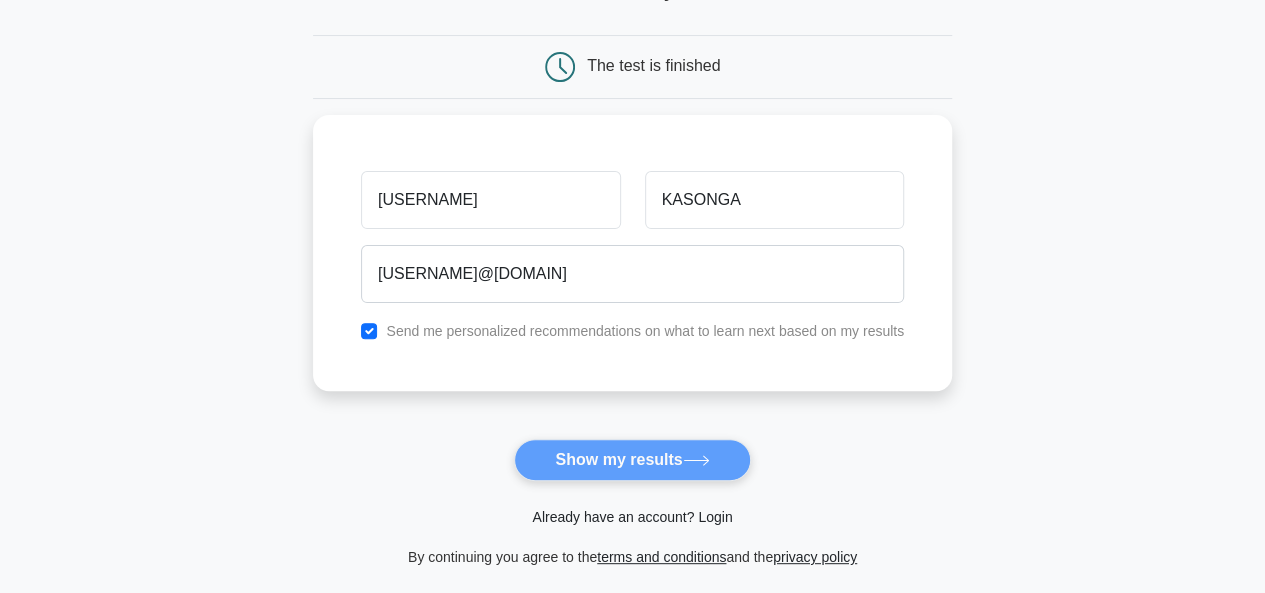 click on "Already have an account? Login" at bounding box center (632, 517) 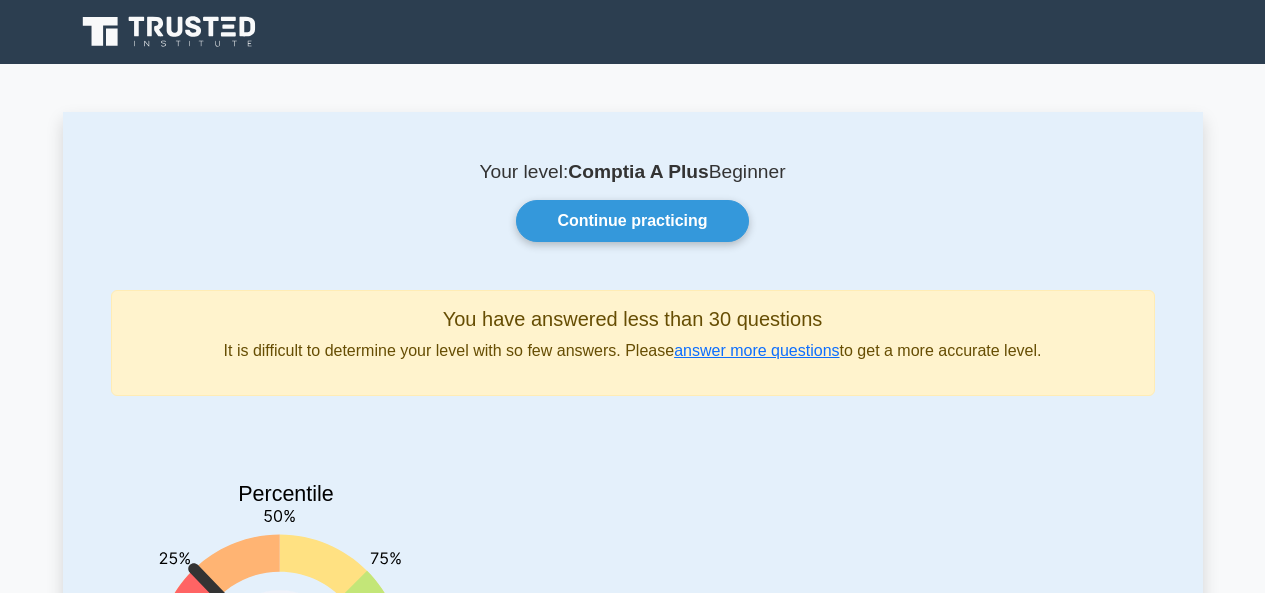 scroll, scrollTop: 0, scrollLeft: 0, axis: both 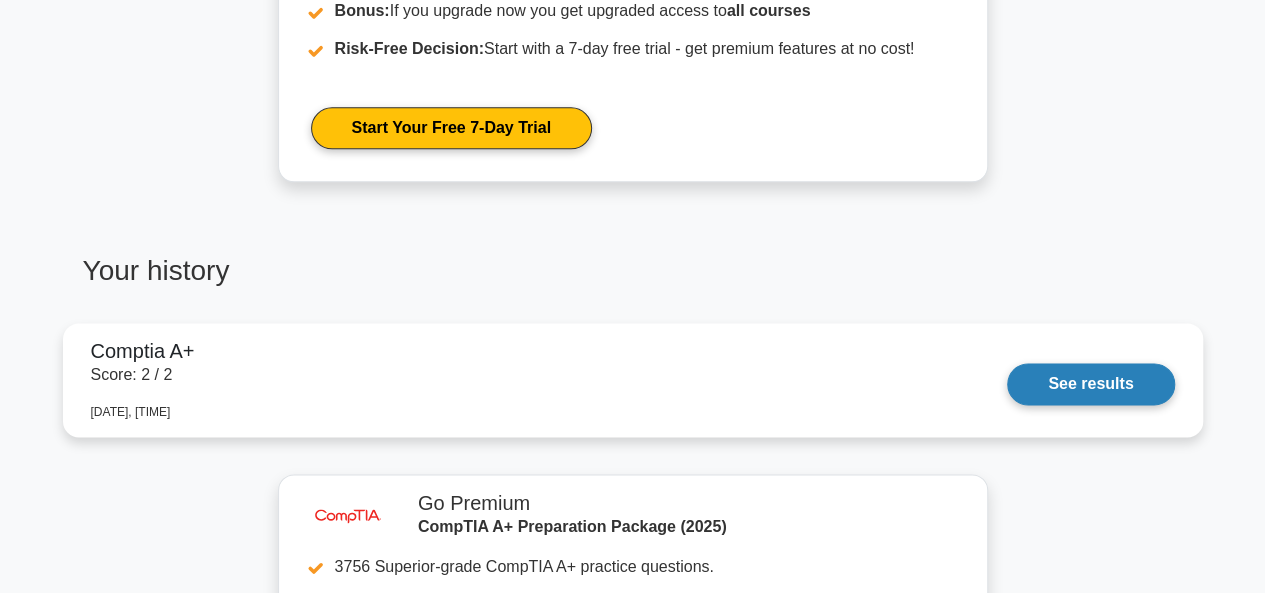 click on "See results" at bounding box center (1090, 384) 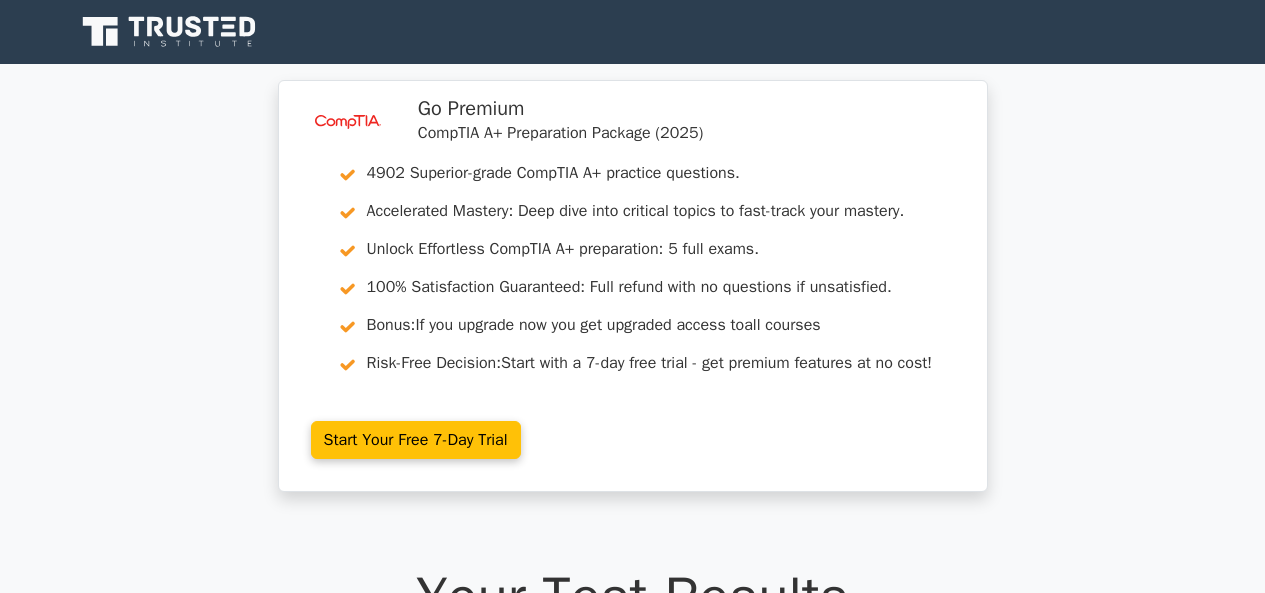 scroll, scrollTop: 0, scrollLeft: 0, axis: both 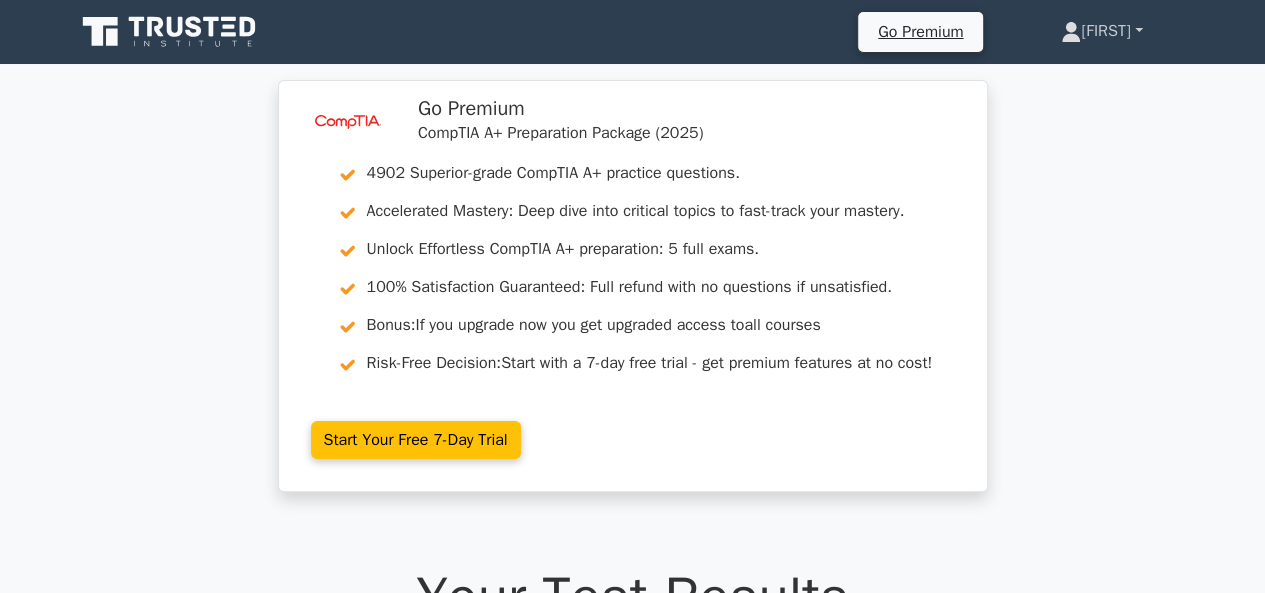 click on "[FIRST]" at bounding box center [1101, 31] 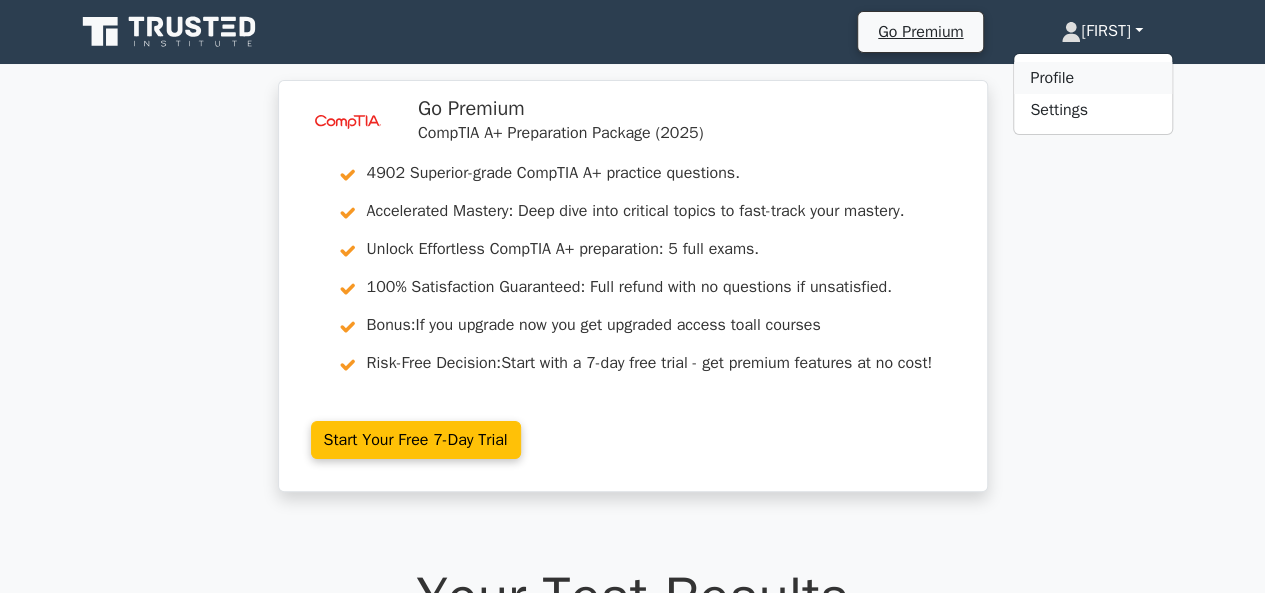 click on "Profile" at bounding box center [1093, 78] 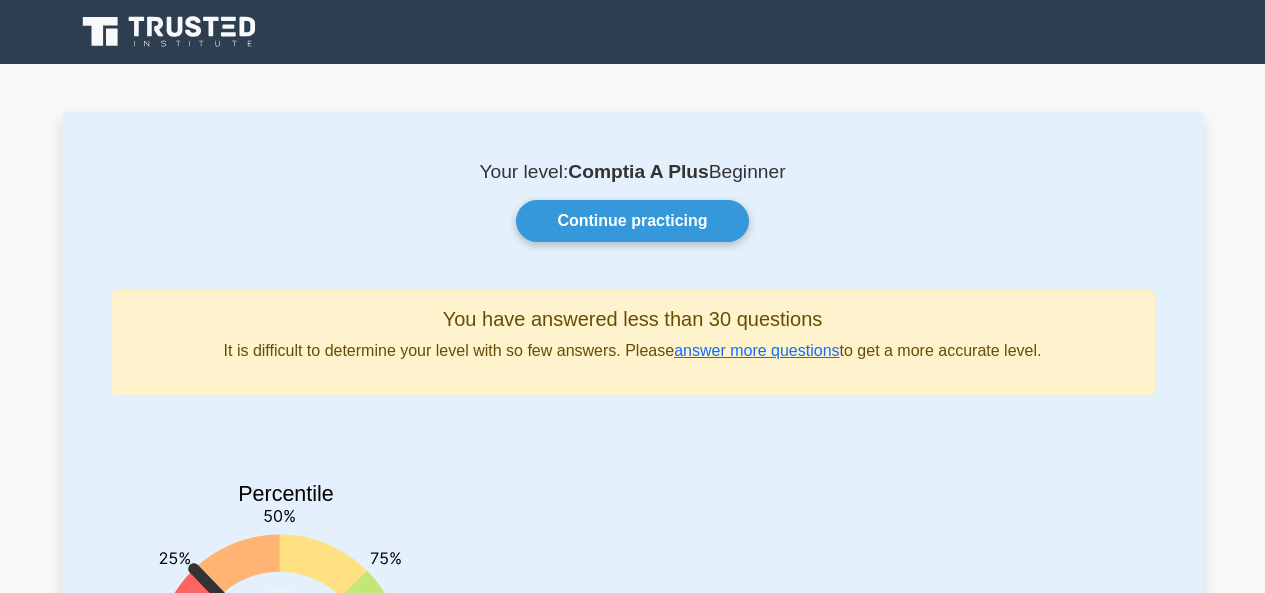 scroll, scrollTop: 0, scrollLeft: 0, axis: both 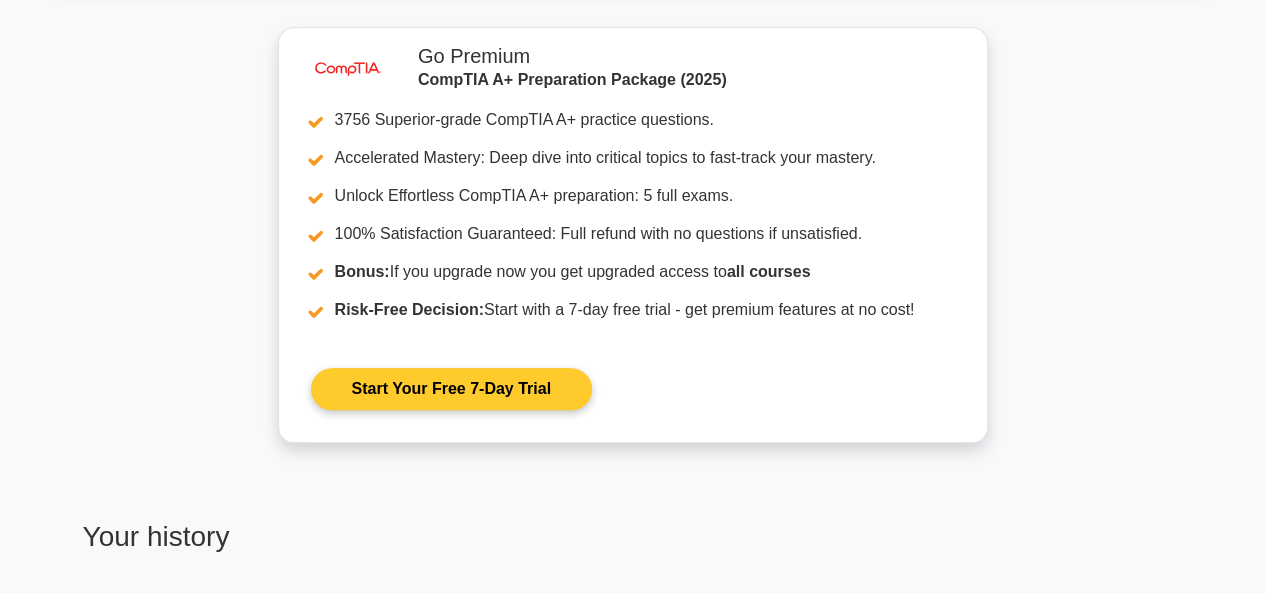 click on "Start Your Free 7-Day Trial" at bounding box center [451, 389] 